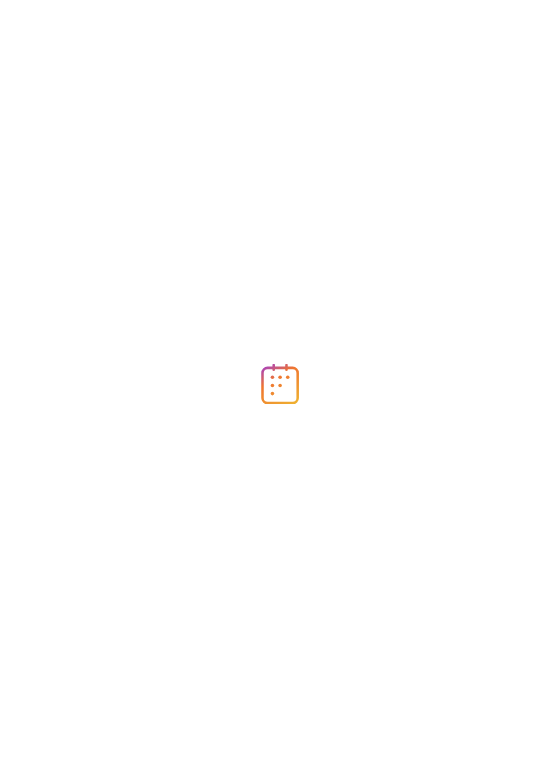 scroll, scrollTop: 0, scrollLeft: 0, axis: both 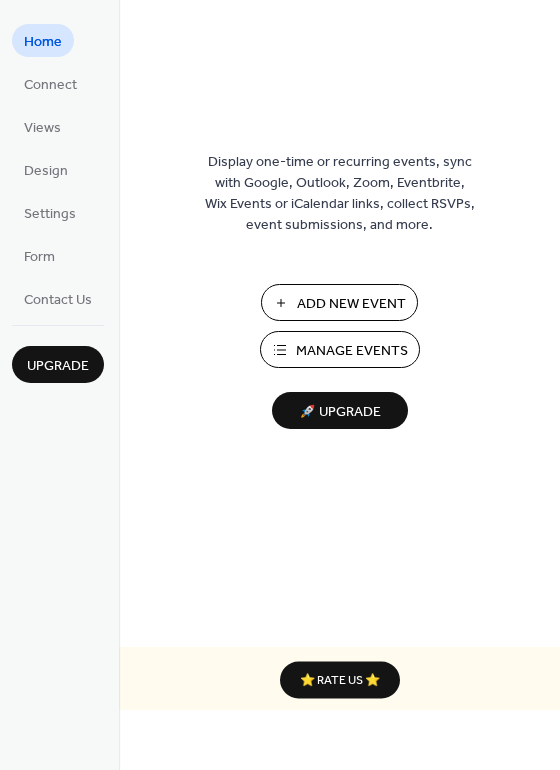 click on "Manage Events" at bounding box center [352, 351] 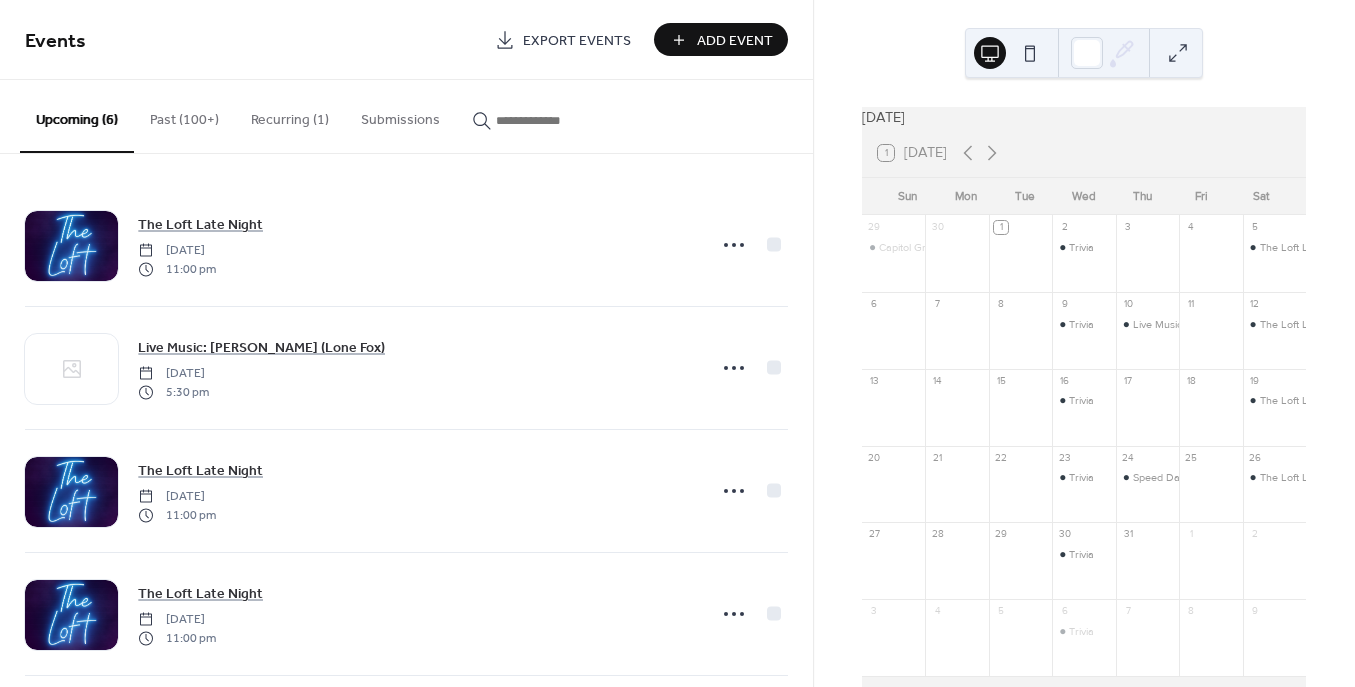 scroll, scrollTop: 0, scrollLeft: 0, axis: both 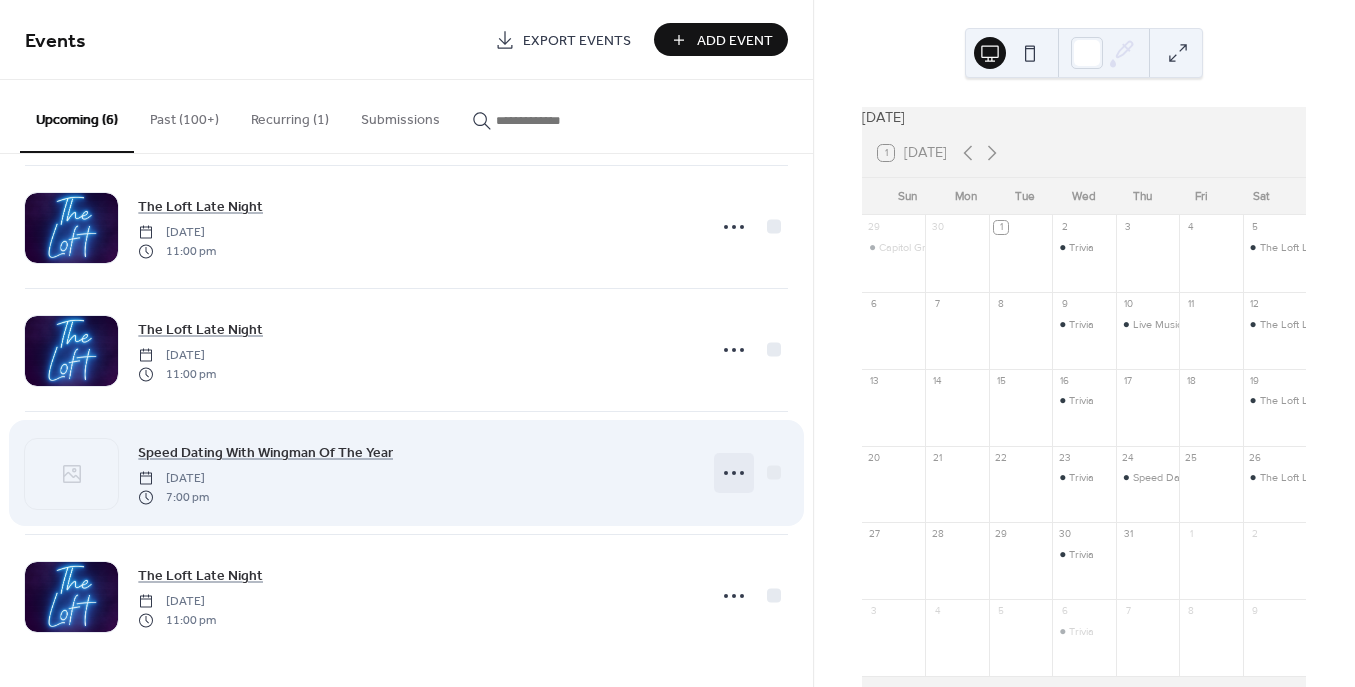 click 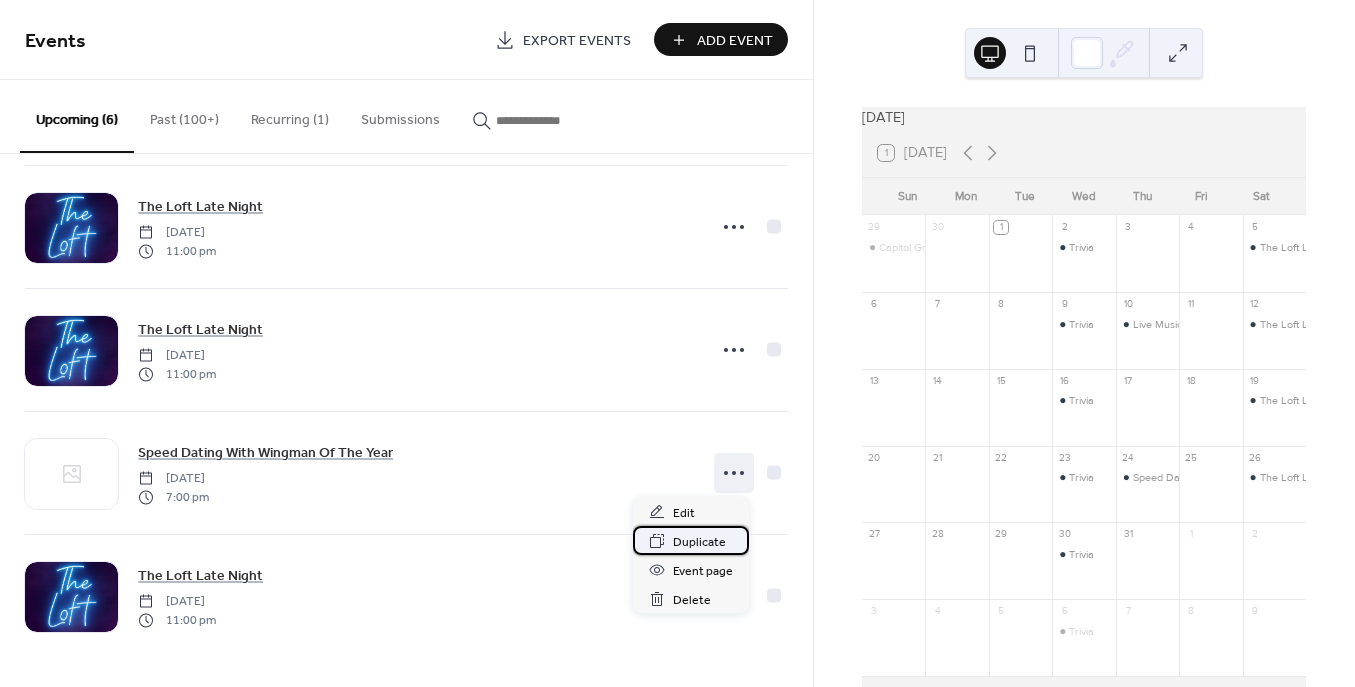 click on "Duplicate" at bounding box center [699, 542] 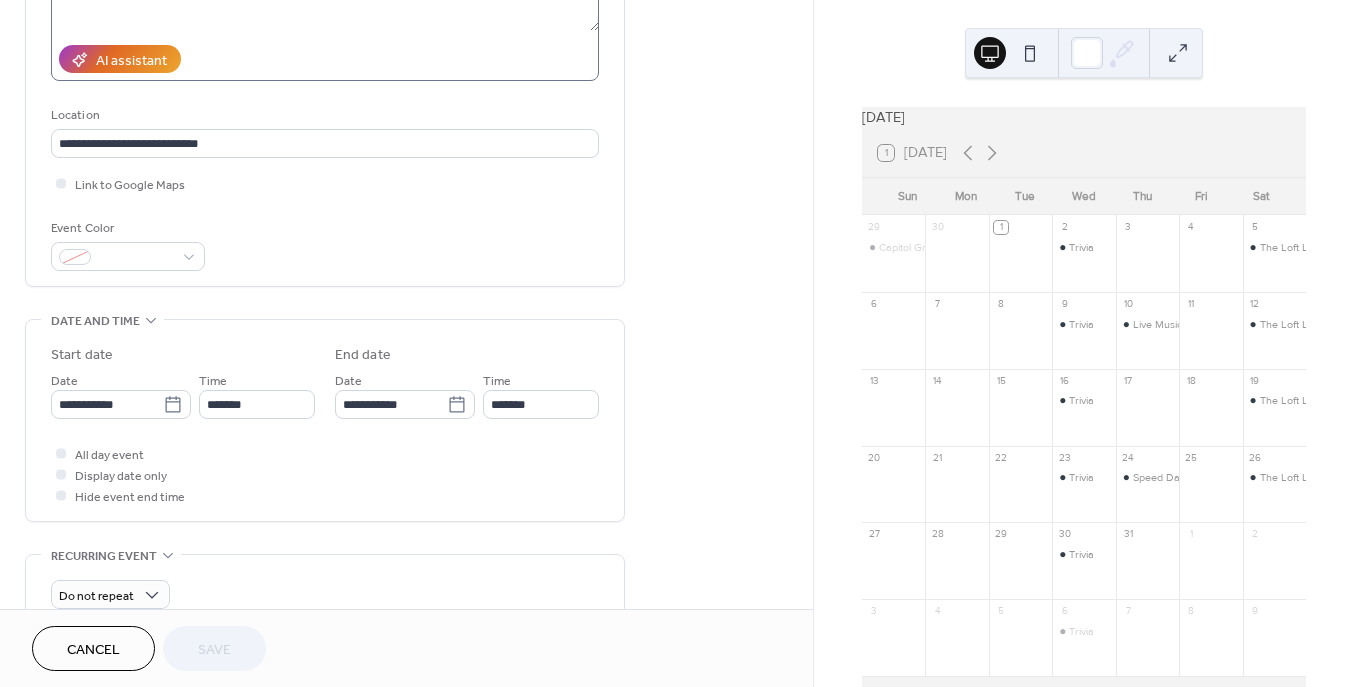 scroll, scrollTop: 406, scrollLeft: 0, axis: vertical 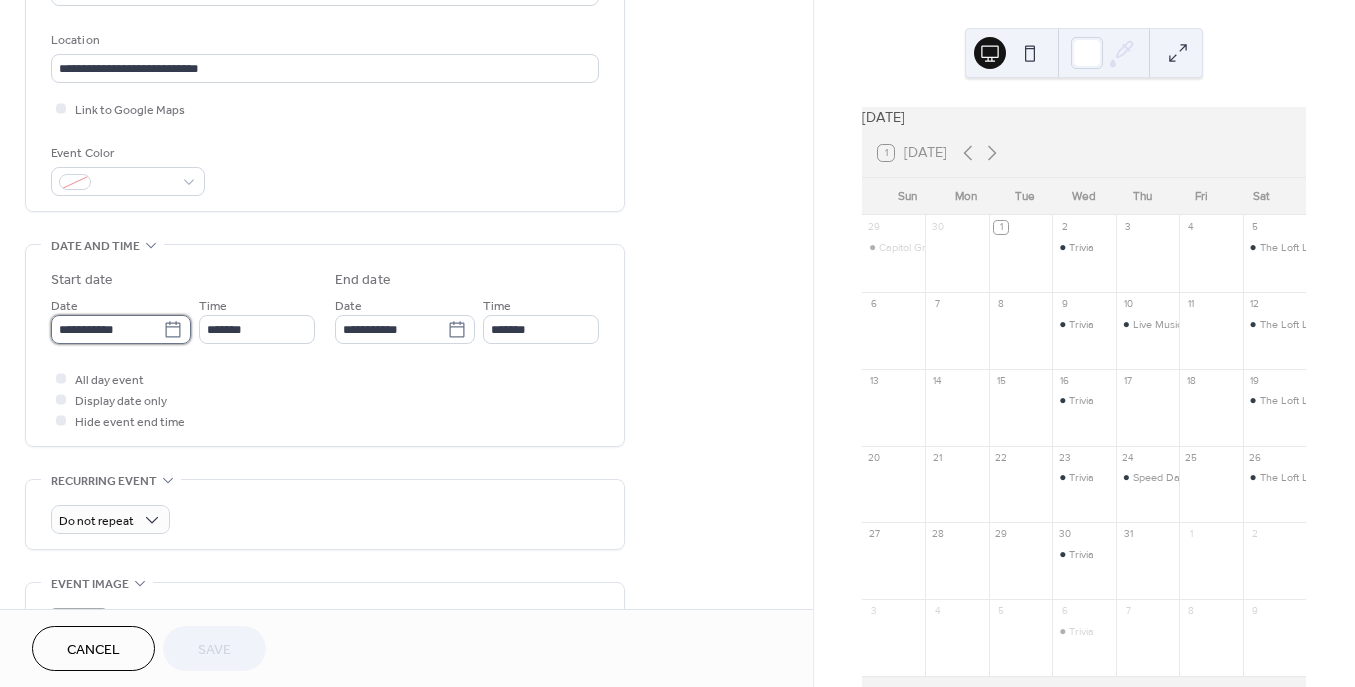 click on "**********" at bounding box center [107, 329] 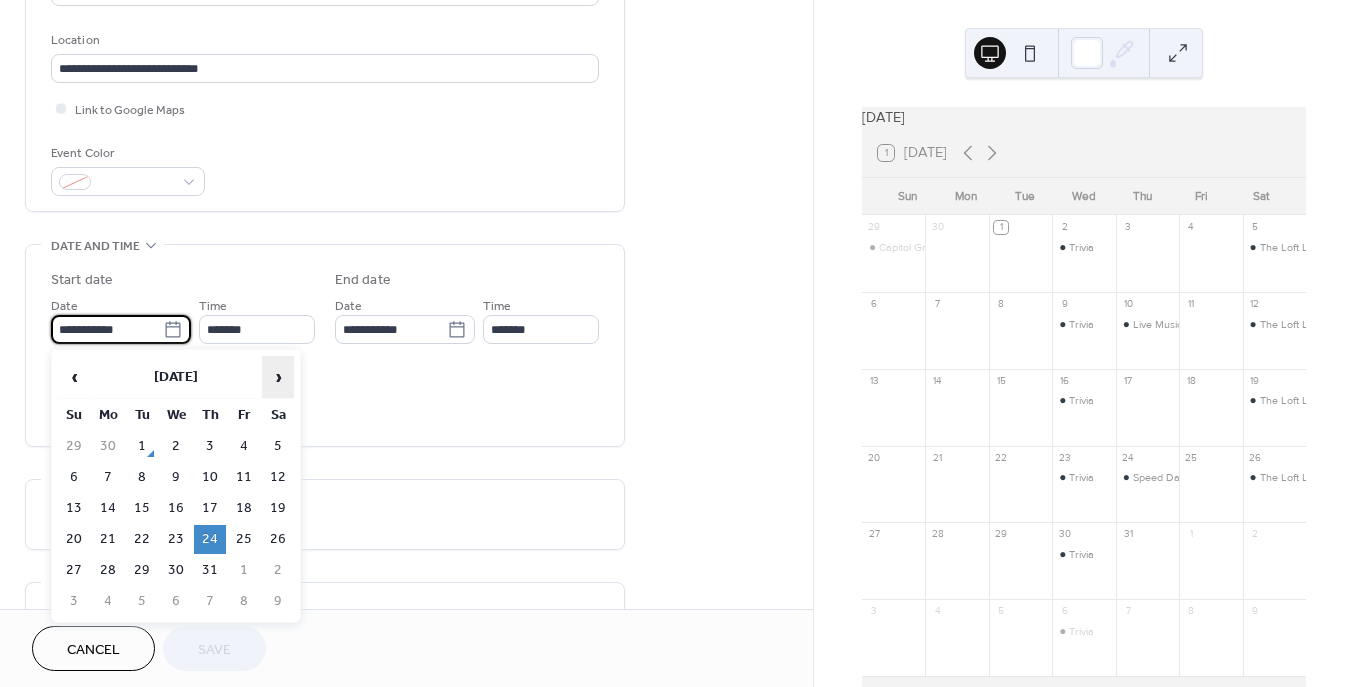 click on "›" at bounding box center [278, 377] 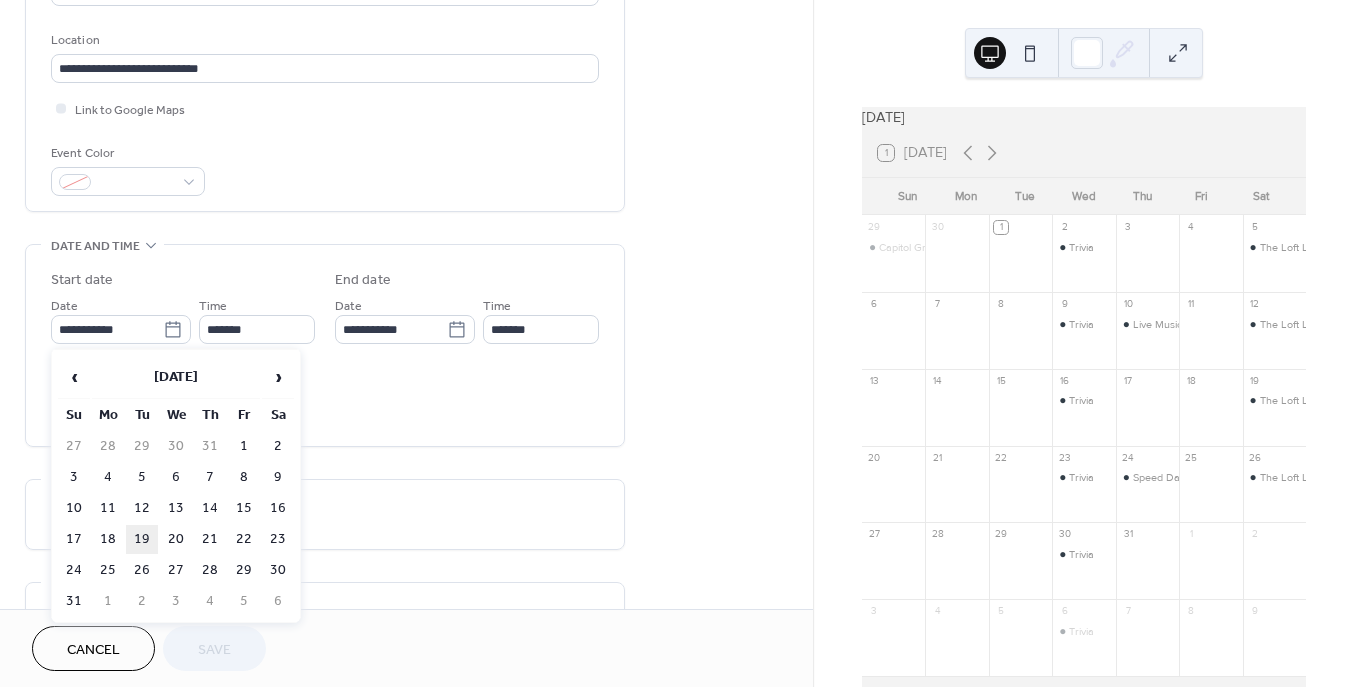 click on "19" at bounding box center (142, 539) 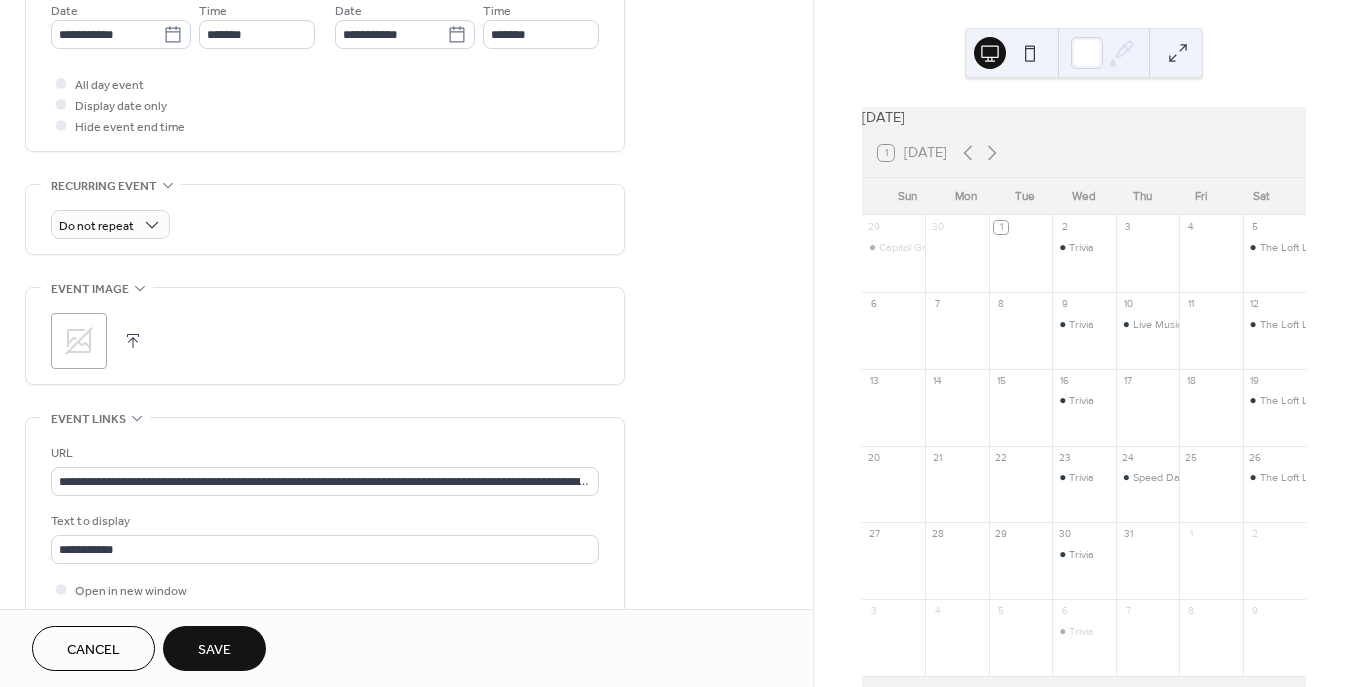 scroll, scrollTop: 703, scrollLeft: 0, axis: vertical 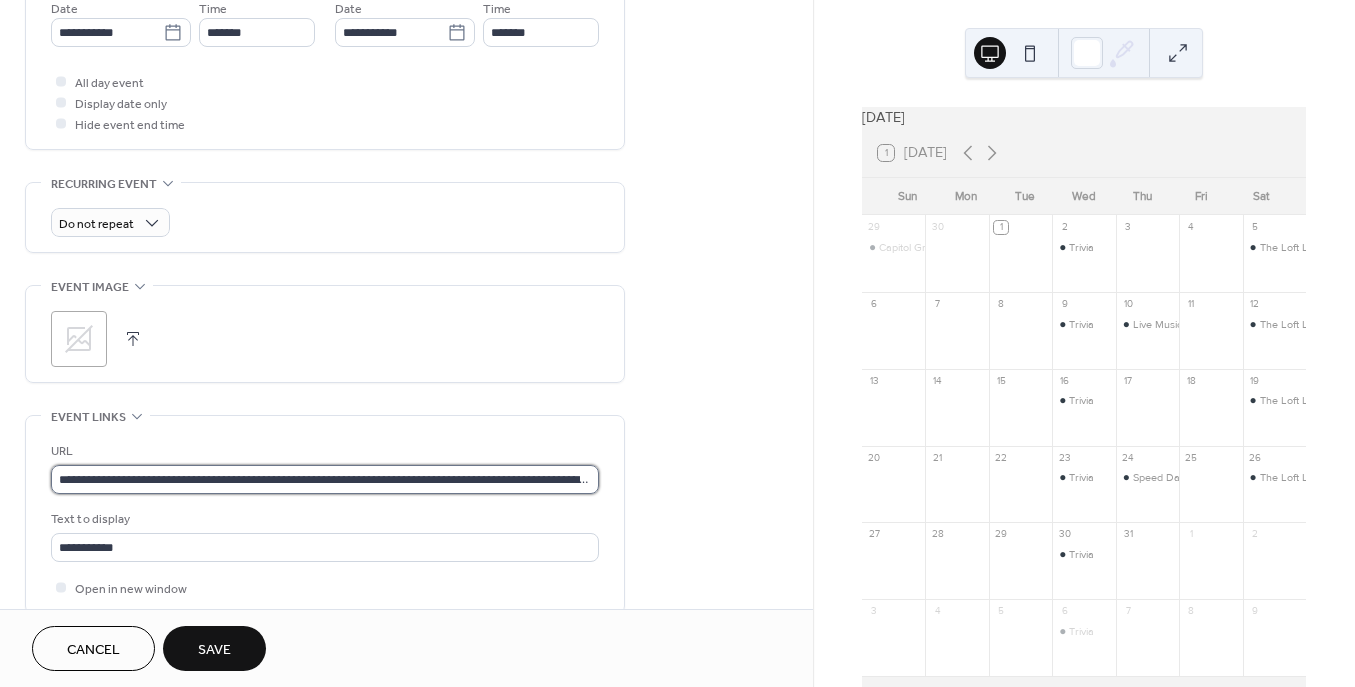 click on "**********" at bounding box center [325, 479] 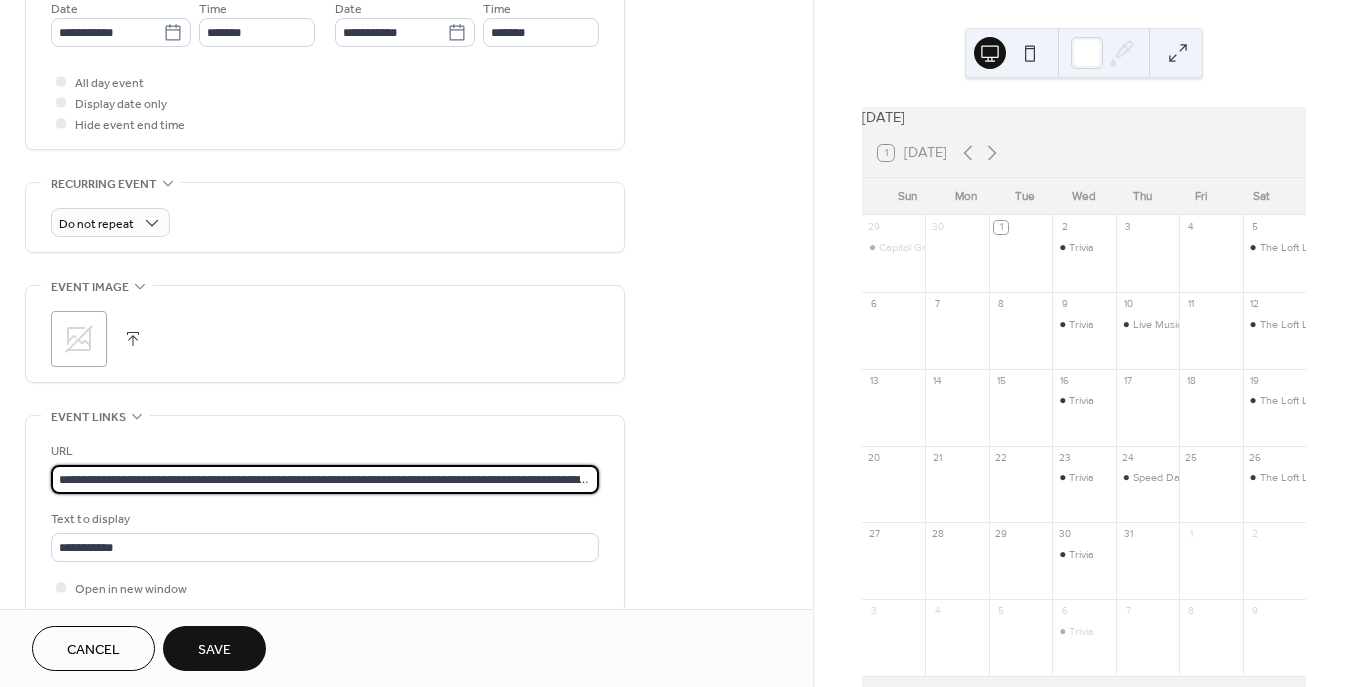 paste 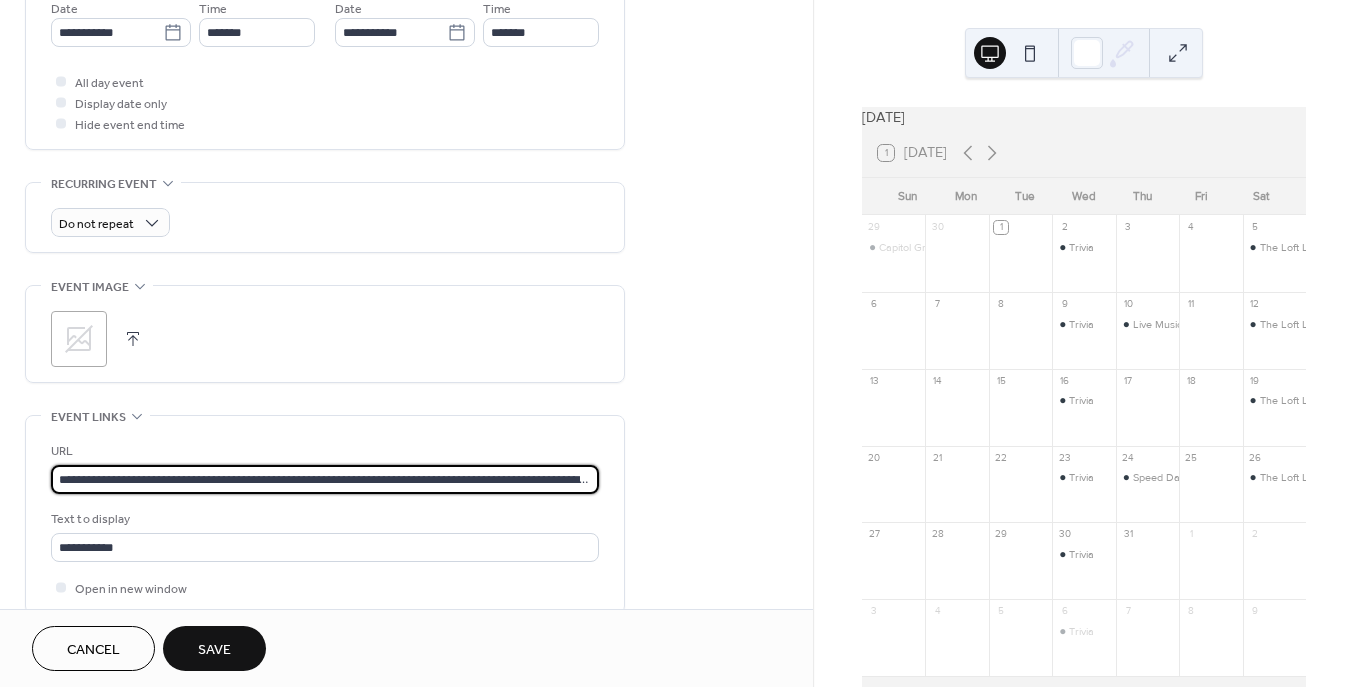 scroll, scrollTop: 0, scrollLeft: 151, axis: horizontal 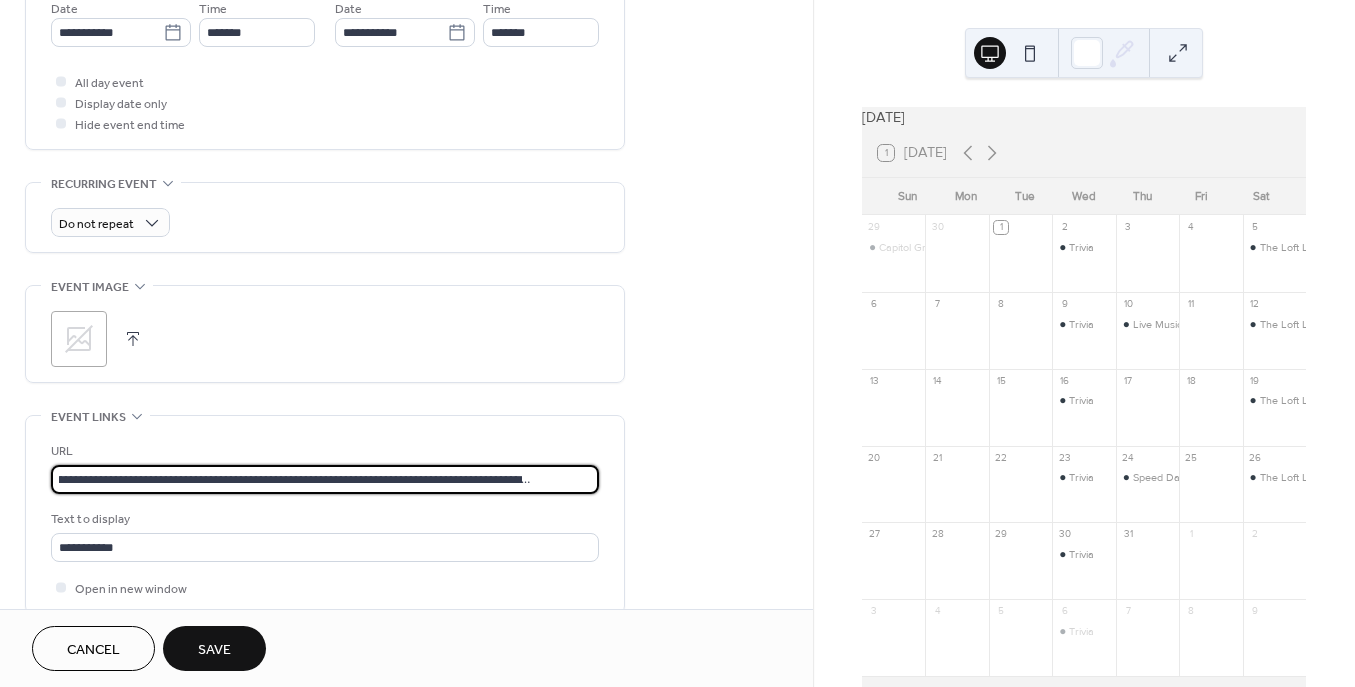 type on "**********" 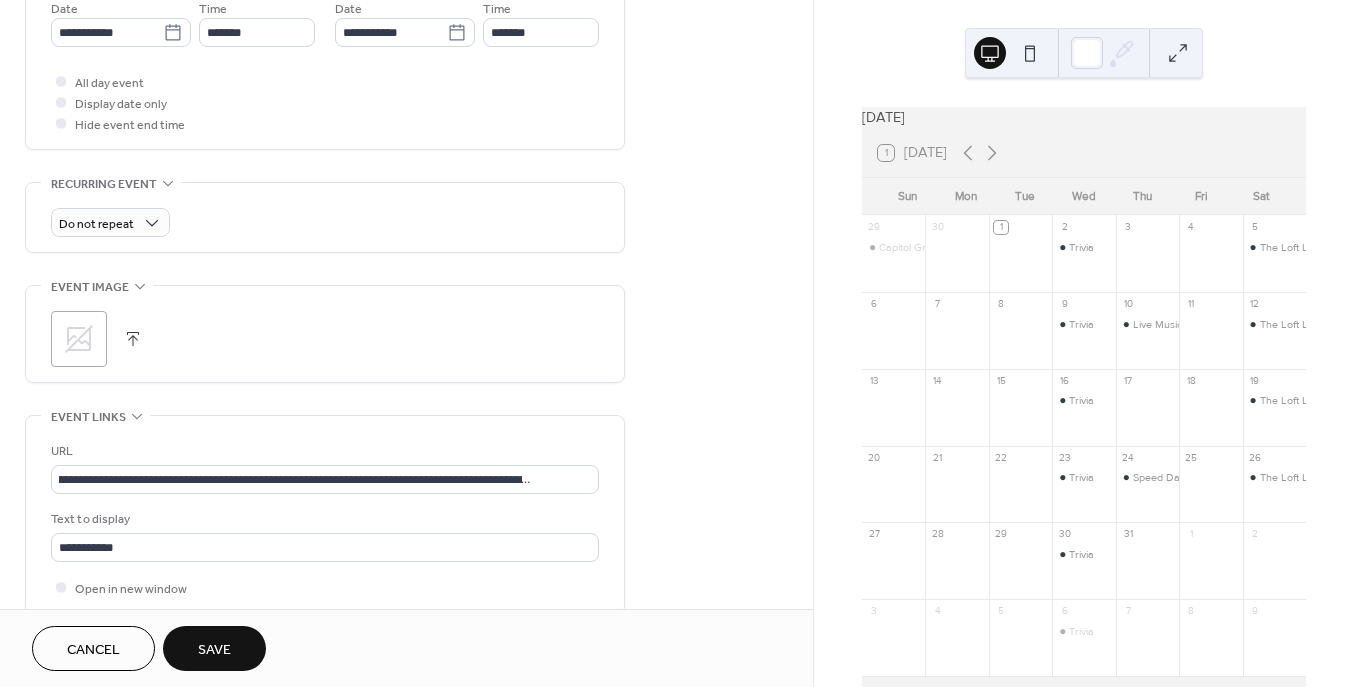 scroll, scrollTop: 0, scrollLeft: 0, axis: both 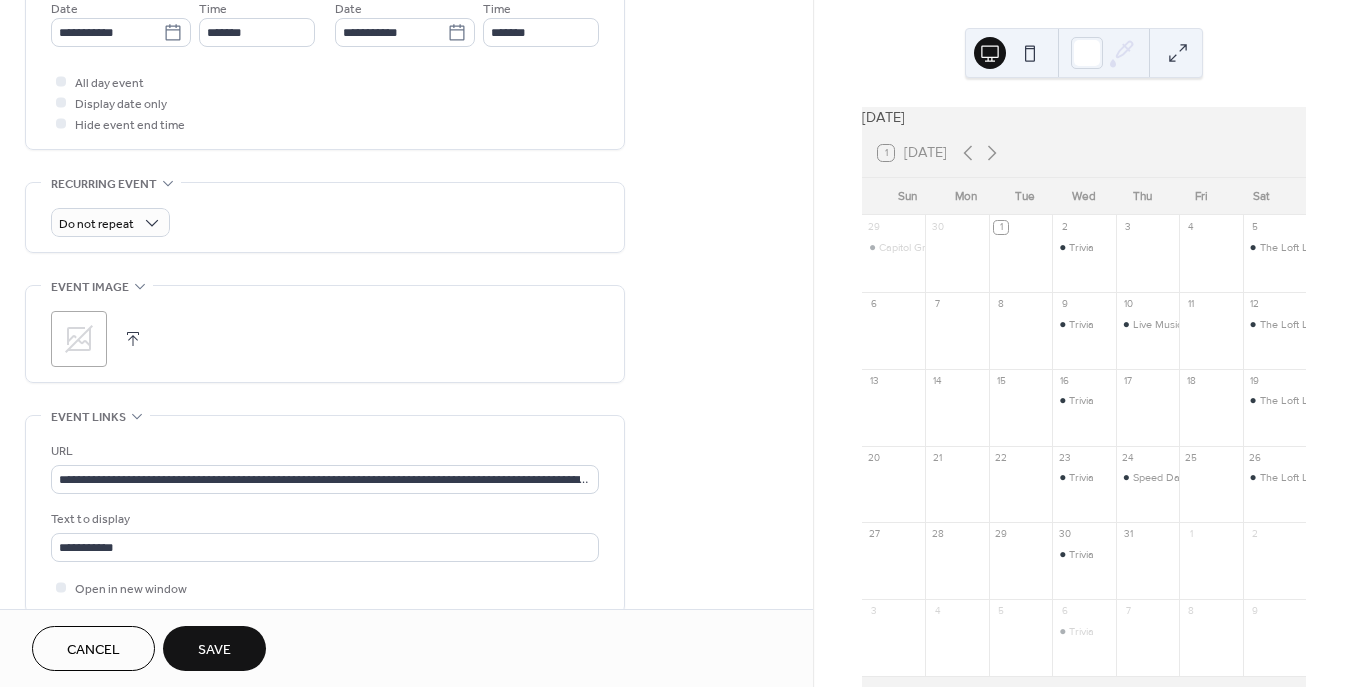 click on "Save" at bounding box center [214, 648] 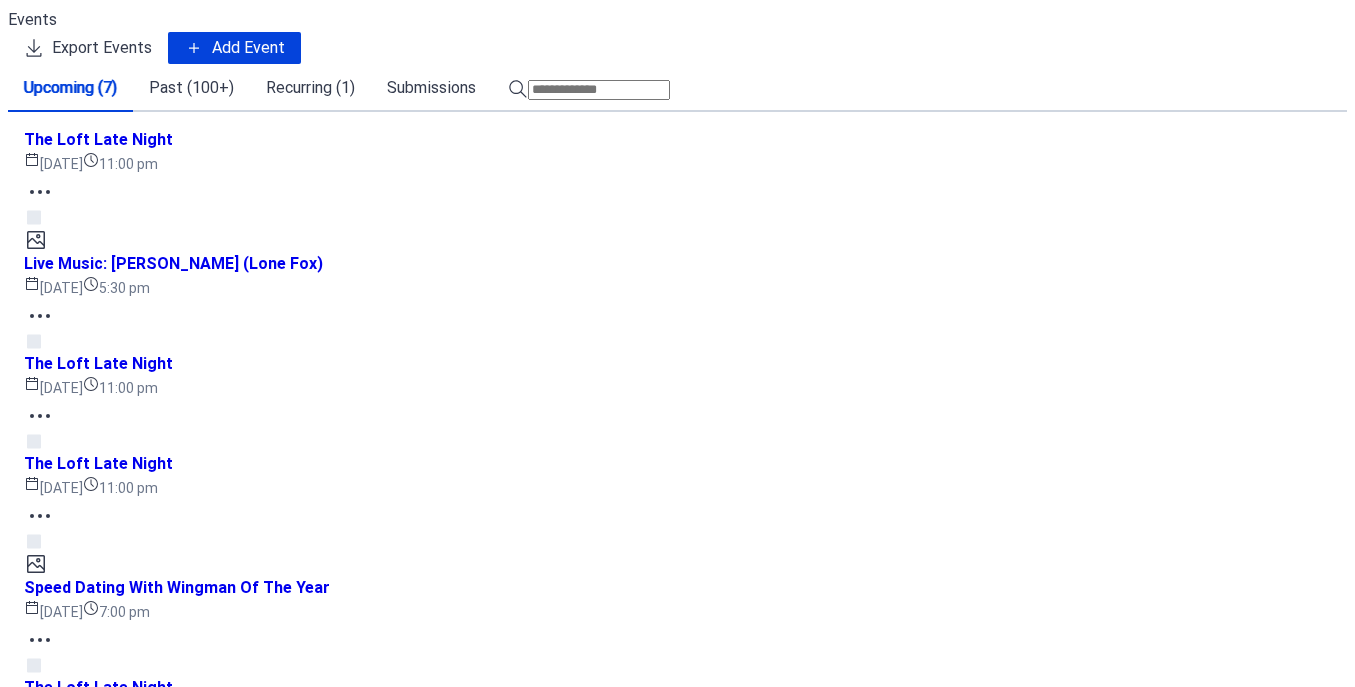 scroll, scrollTop: 0, scrollLeft: 0, axis: both 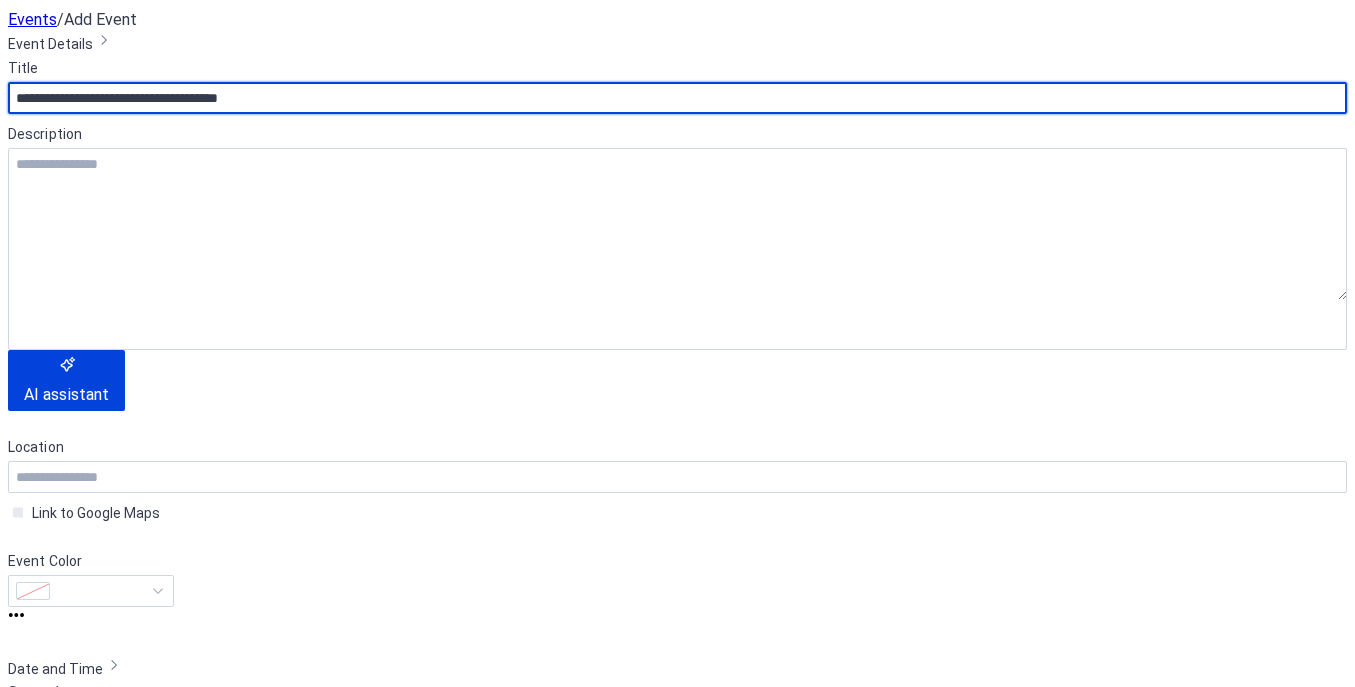 type on "**********" 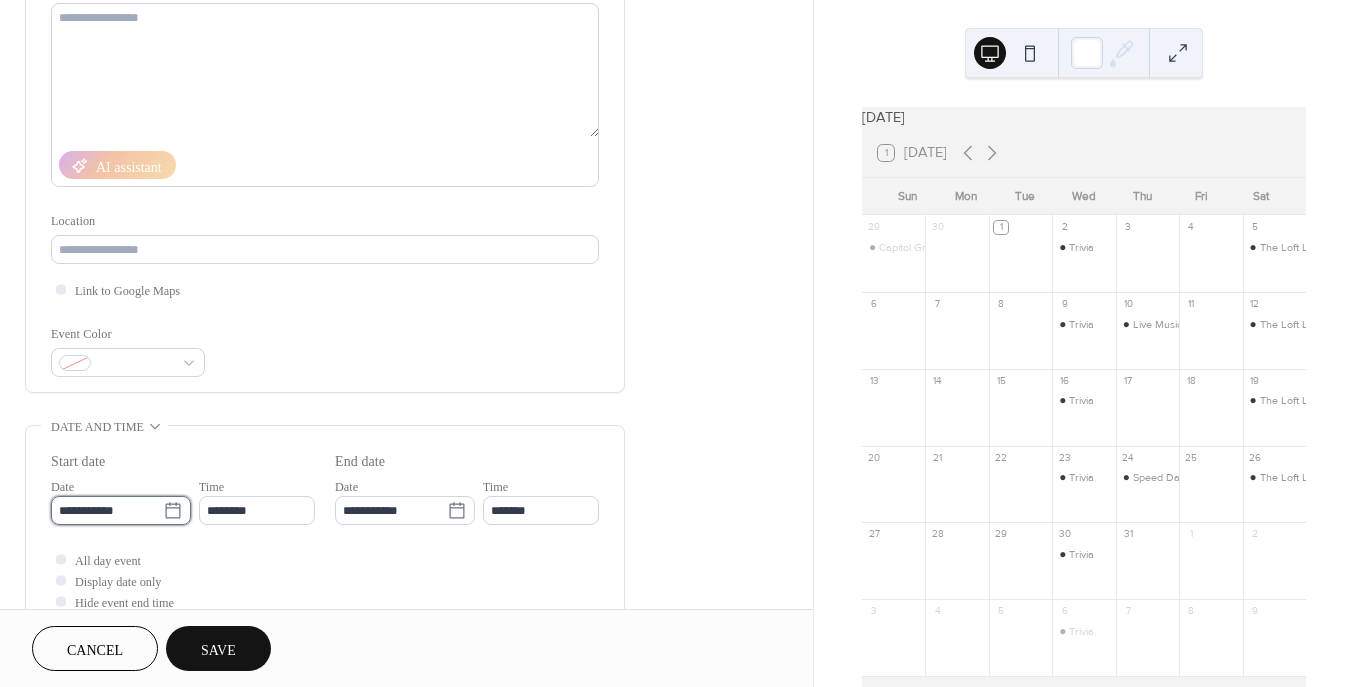 click on "**********" at bounding box center [107, 510] 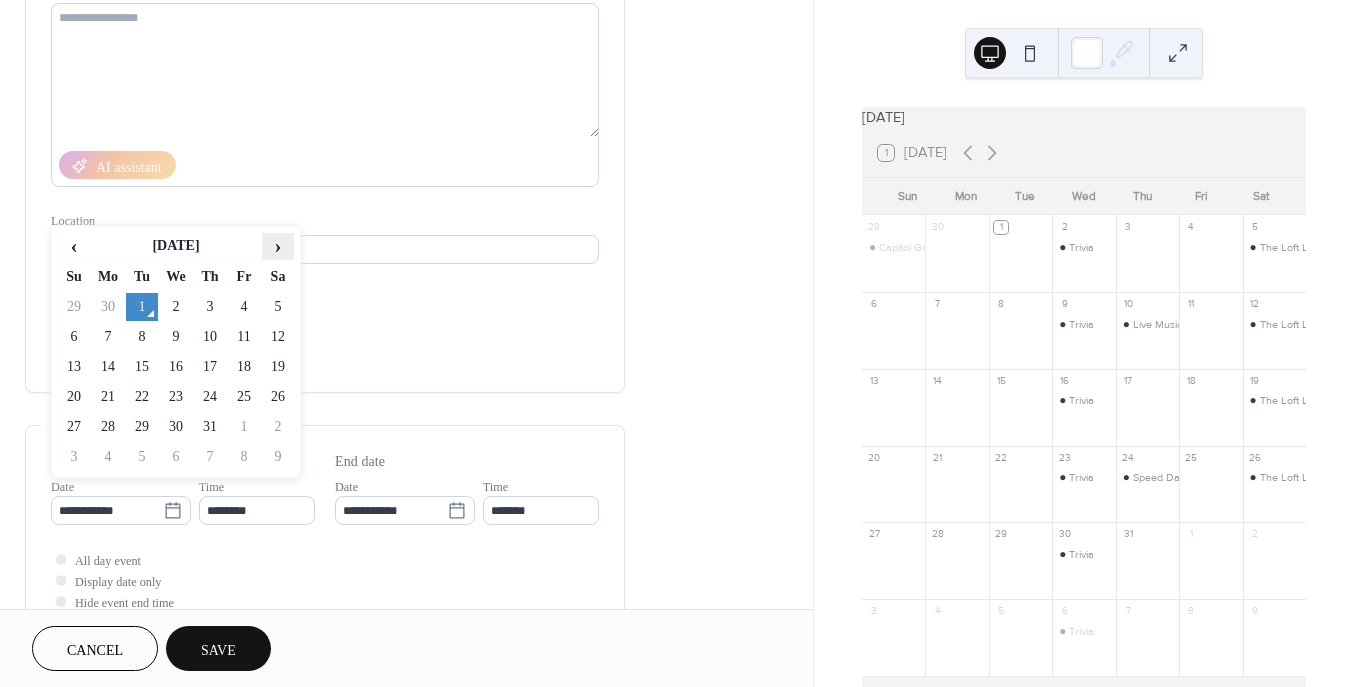 click on "›" at bounding box center (278, 246) 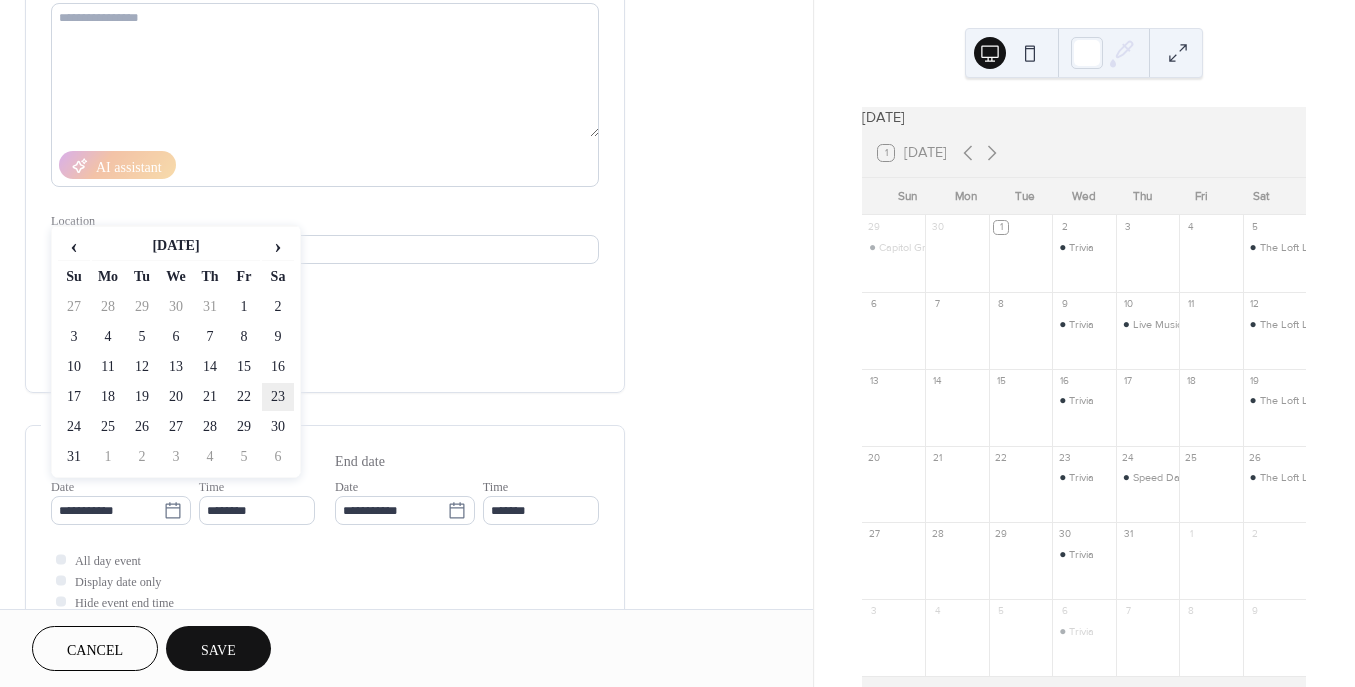 click on "23" at bounding box center (278, 397) 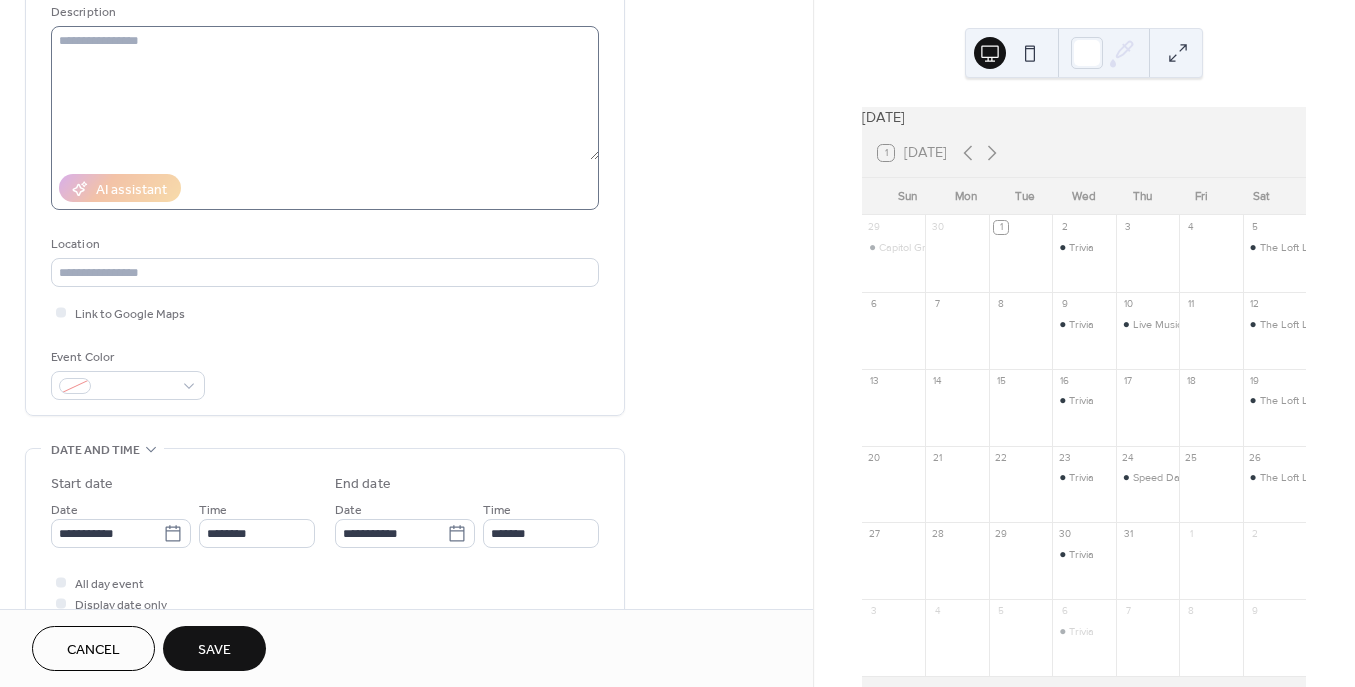 scroll, scrollTop: 239, scrollLeft: 0, axis: vertical 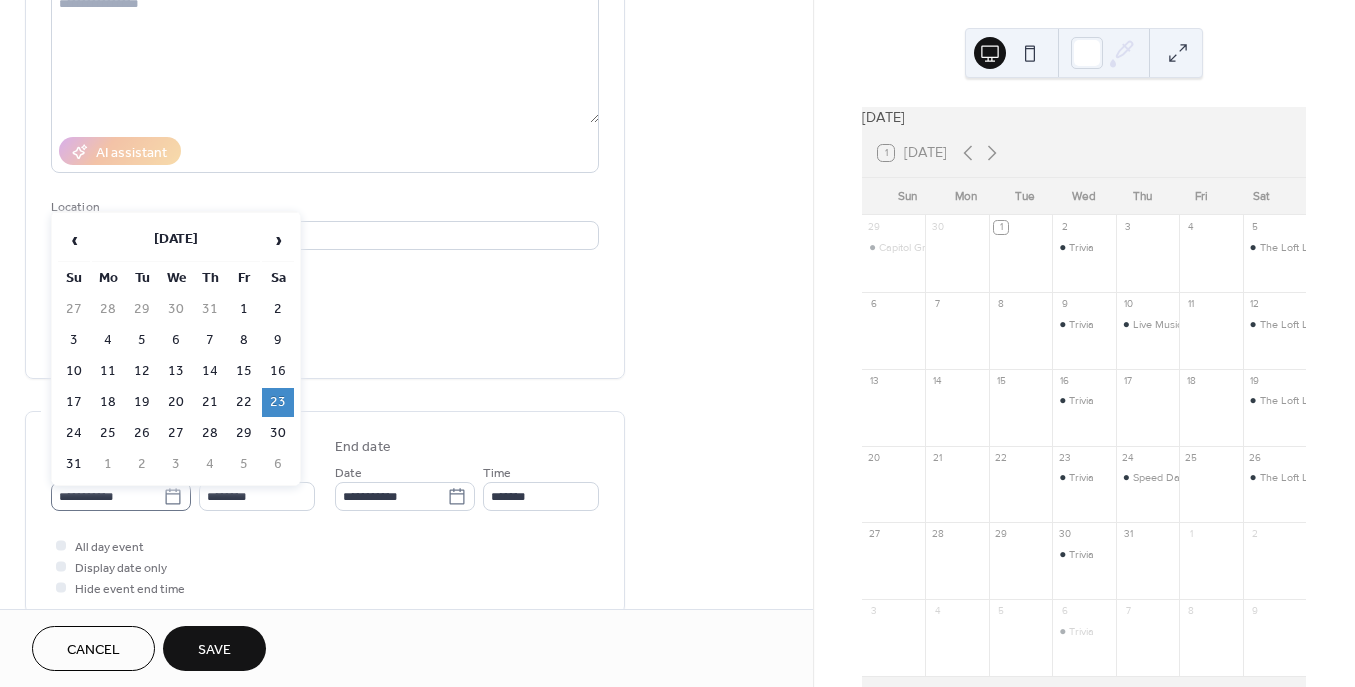 click 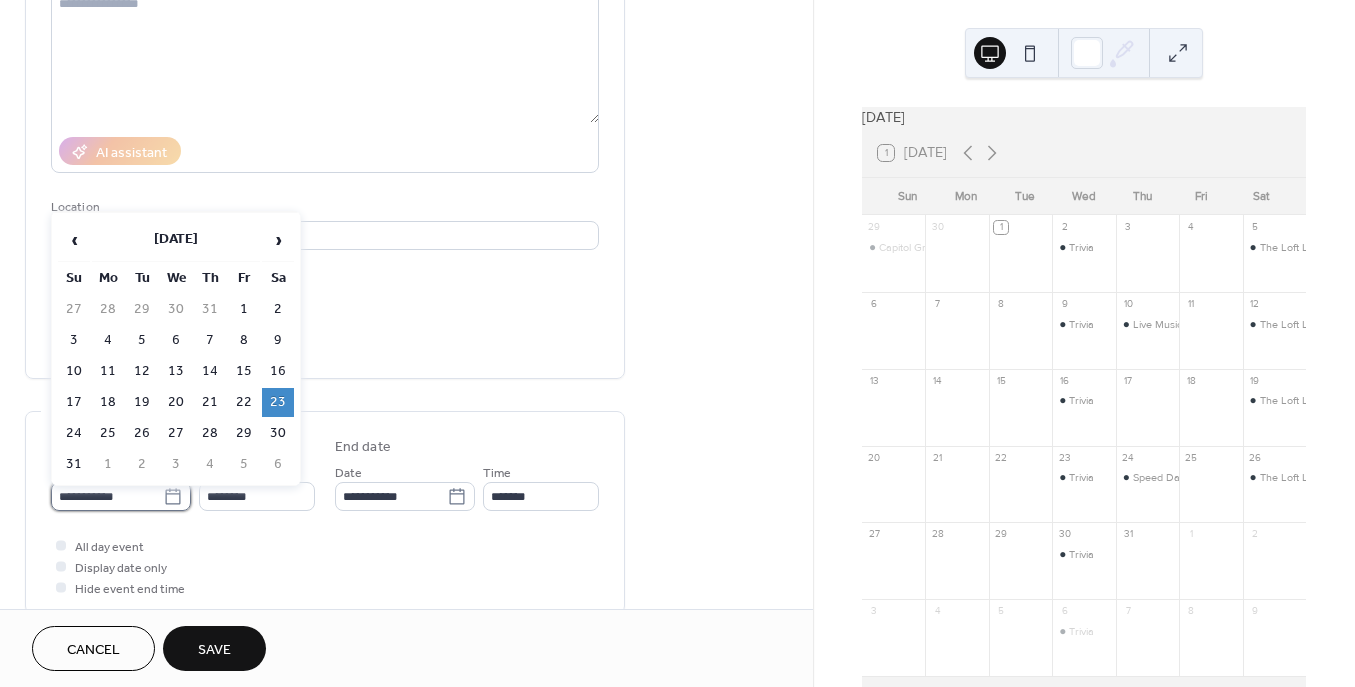 click on "**********" at bounding box center [107, 496] 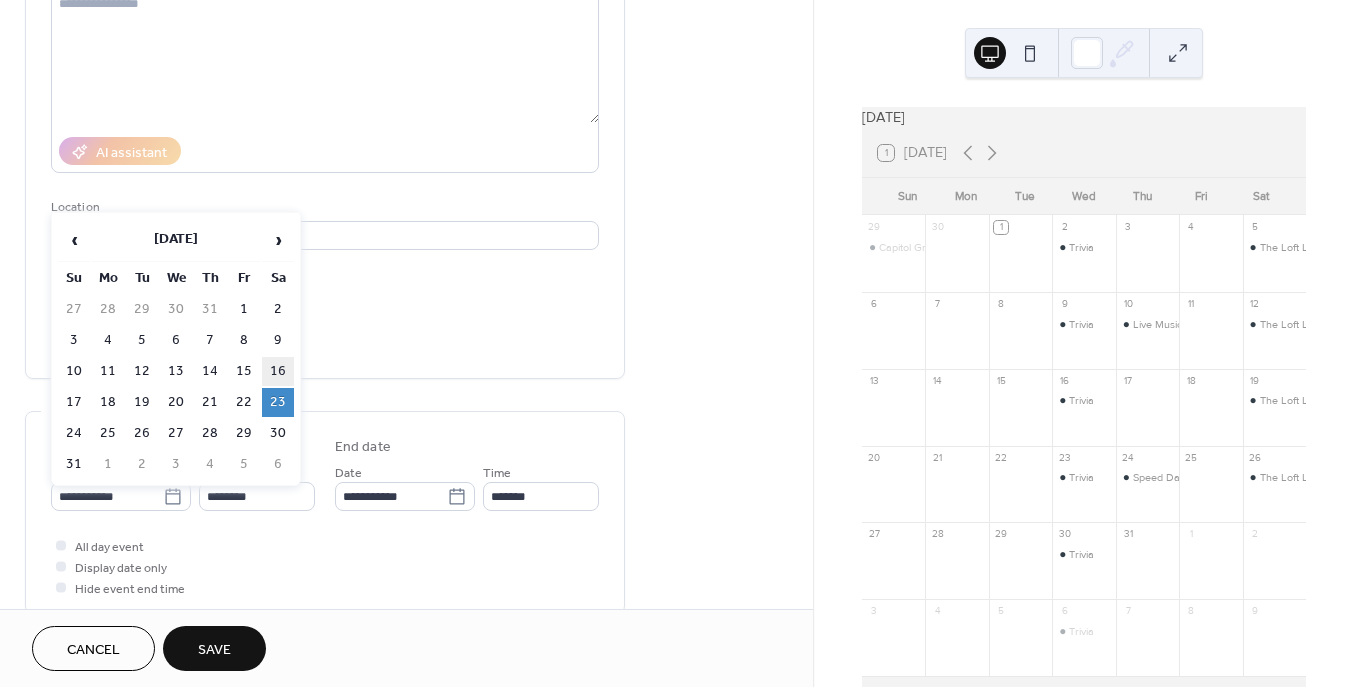 click on "16" at bounding box center (278, 371) 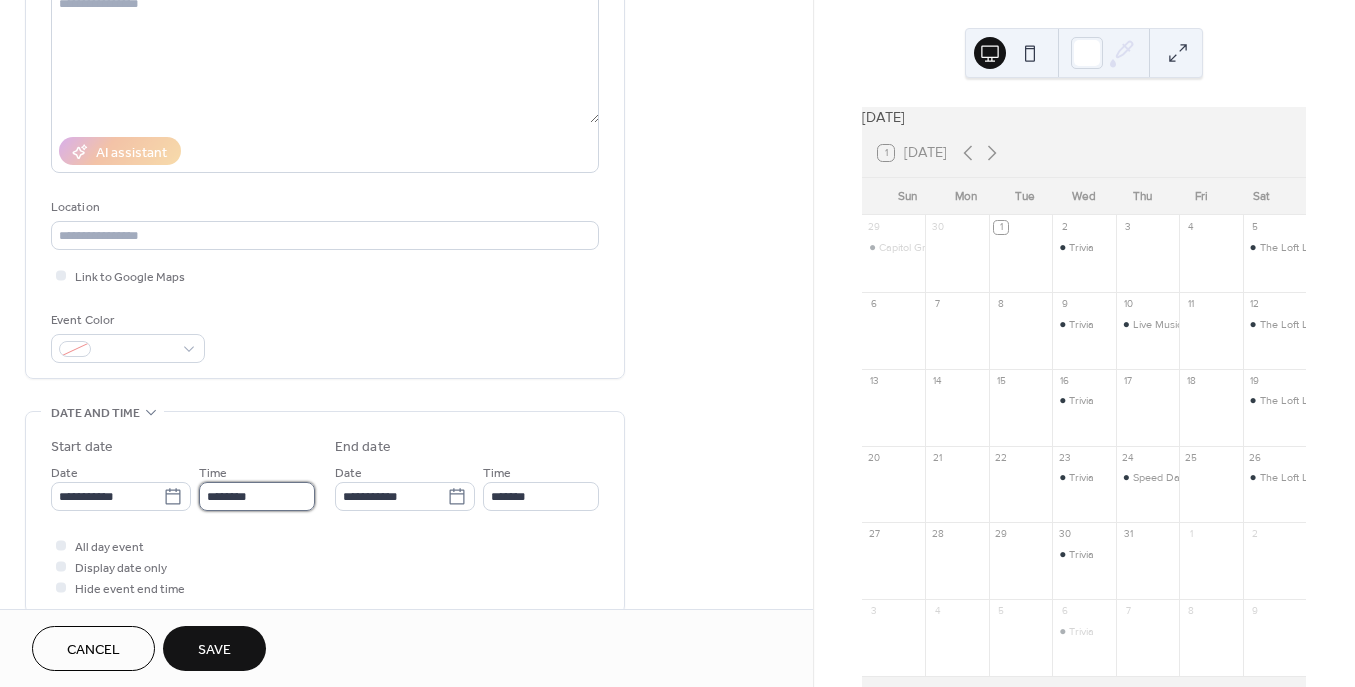 click on "********" at bounding box center (257, 496) 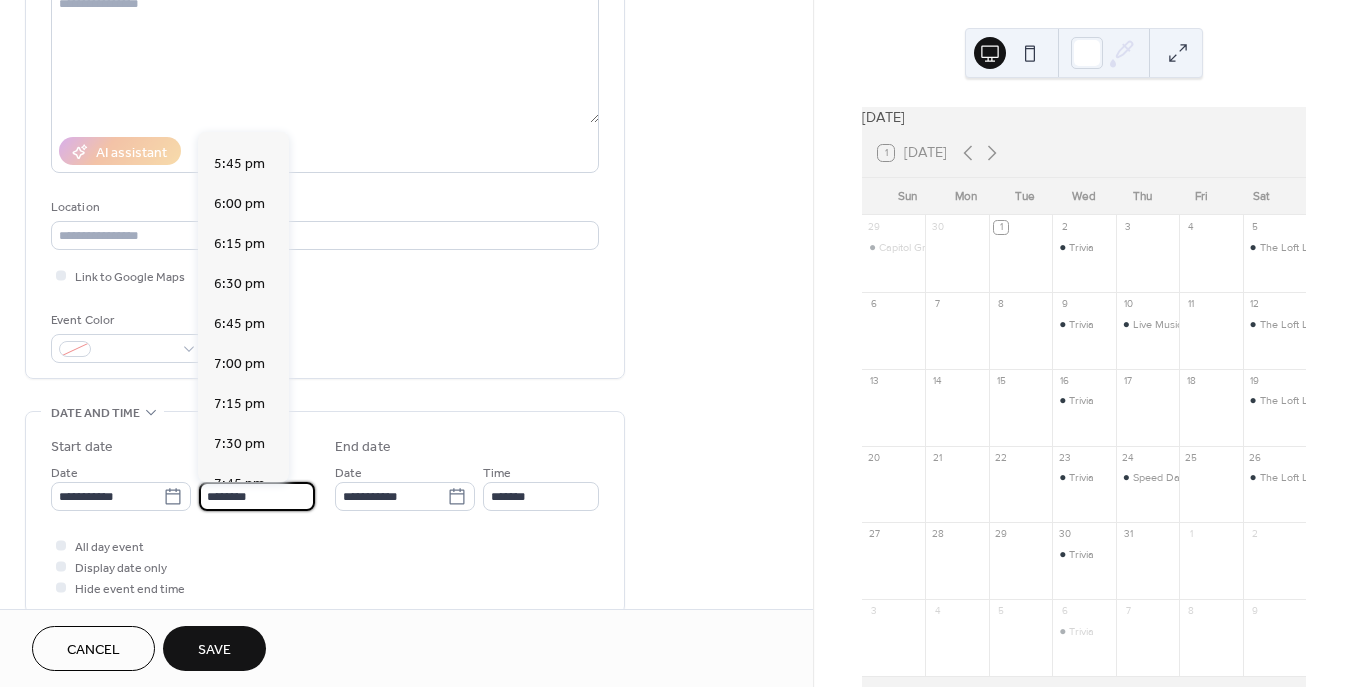 scroll, scrollTop: 2829, scrollLeft: 0, axis: vertical 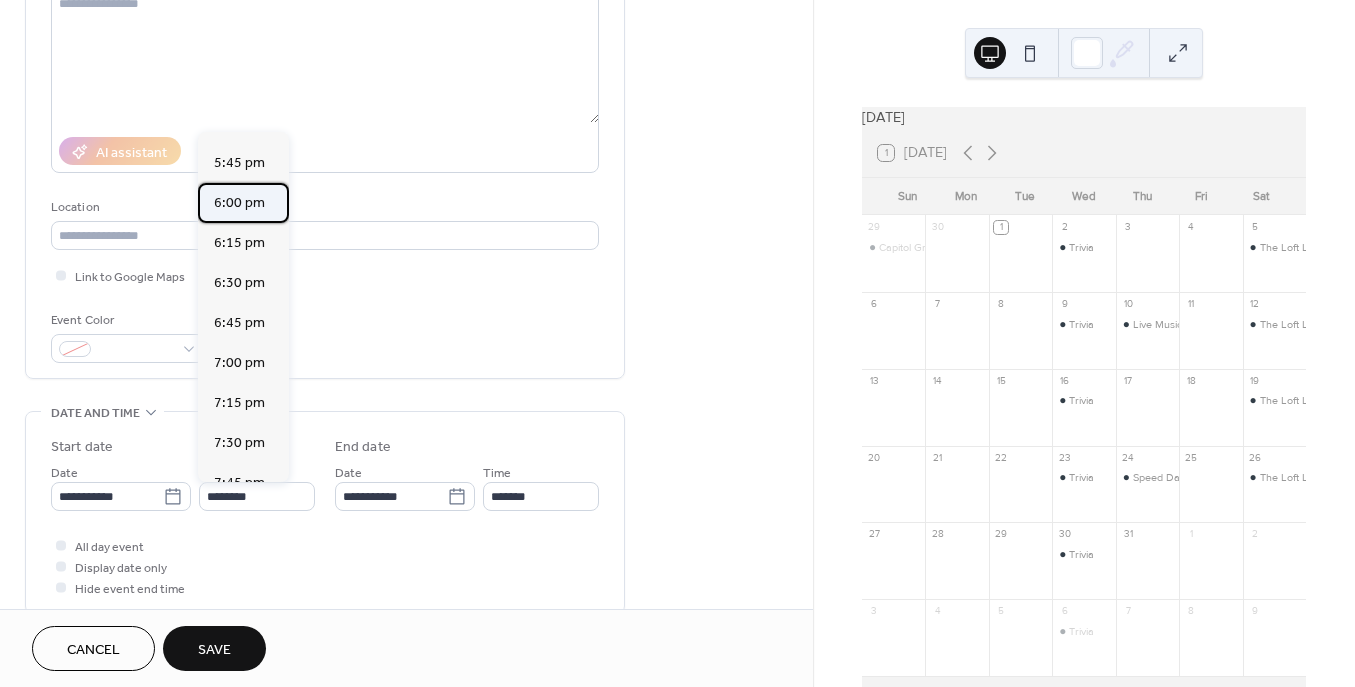 click on "6:00 pm" at bounding box center (239, 203) 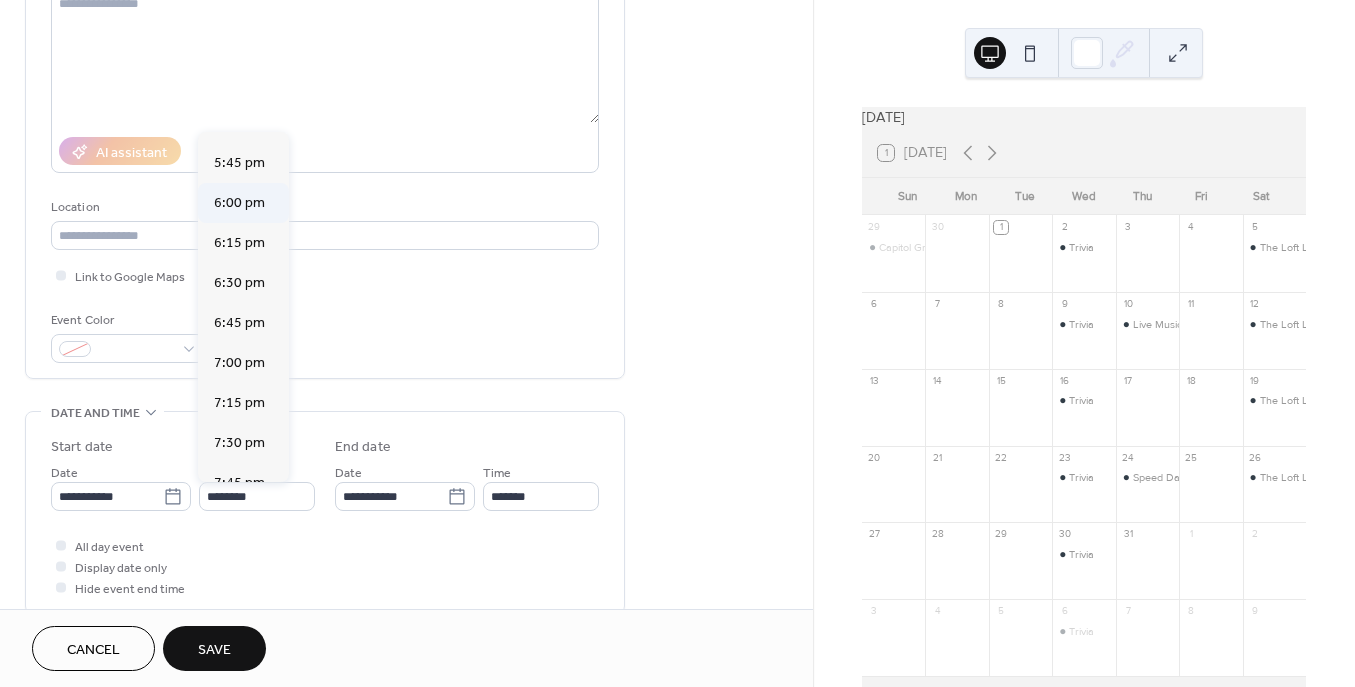 type on "*******" 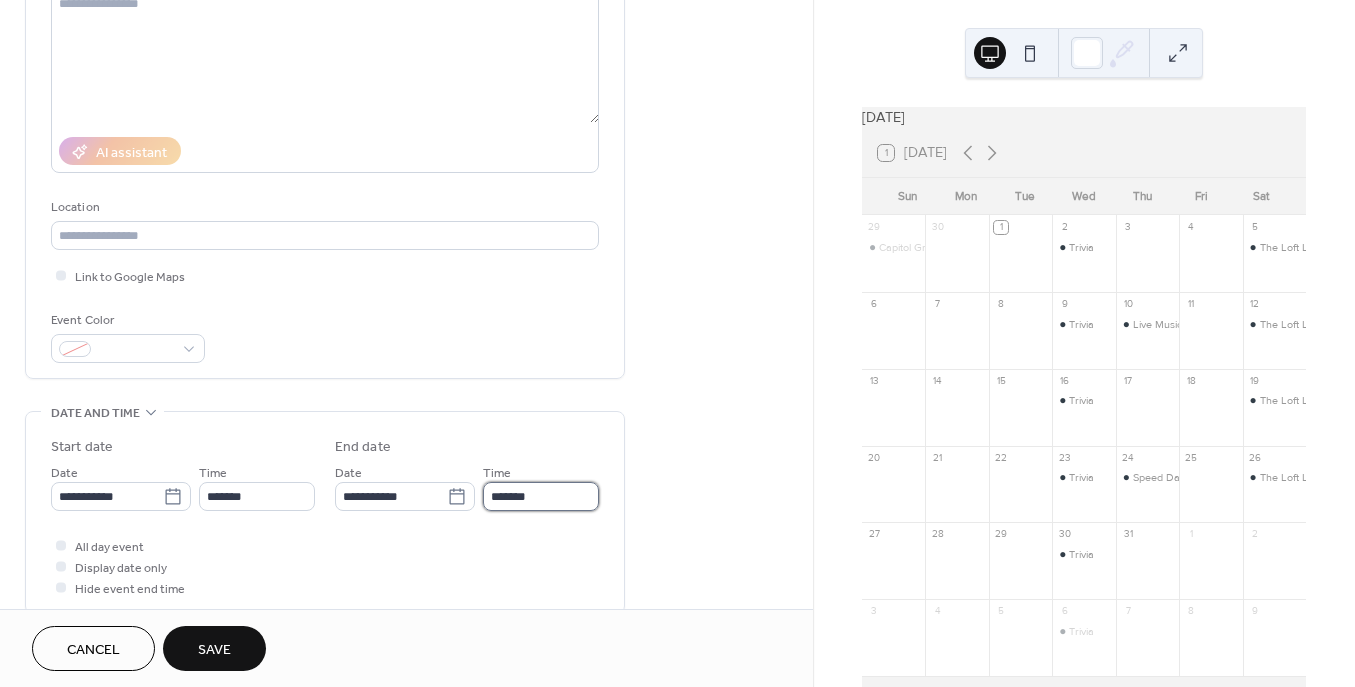 click on "*******" at bounding box center [541, 496] 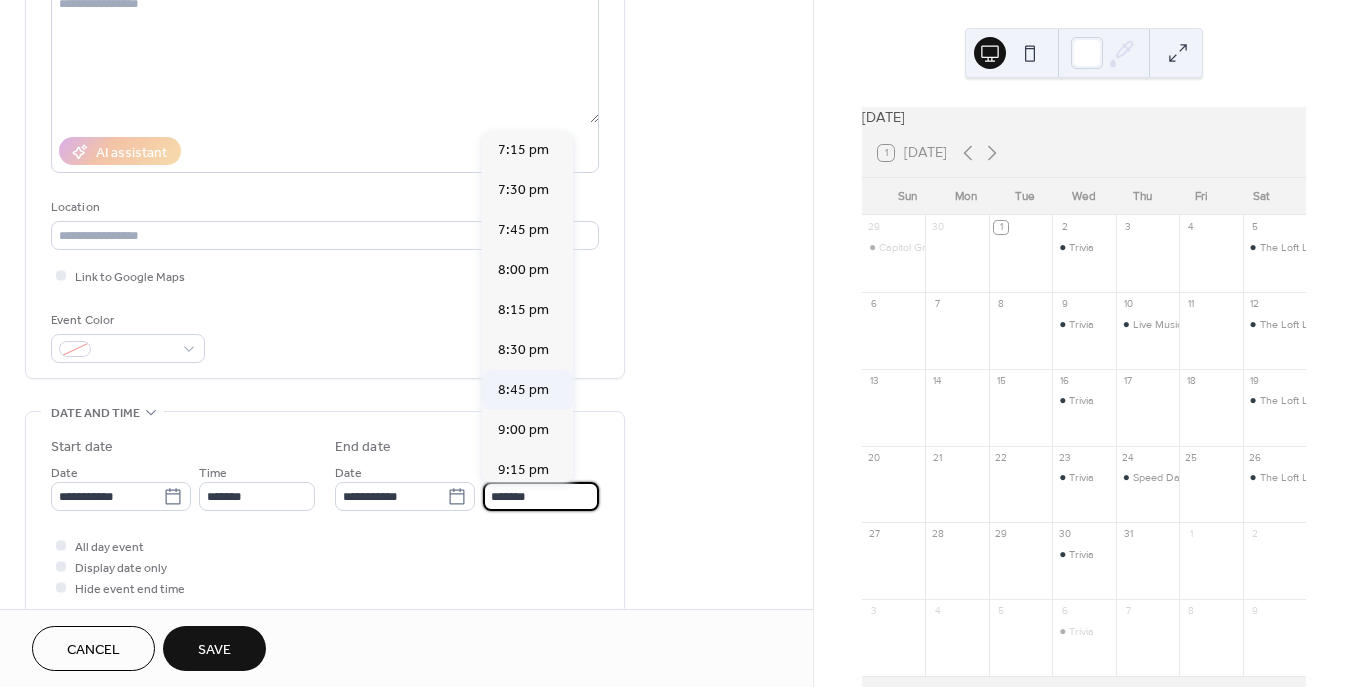 scroll, scrollTop: 203, scrollLeft: 0, axis: vertical 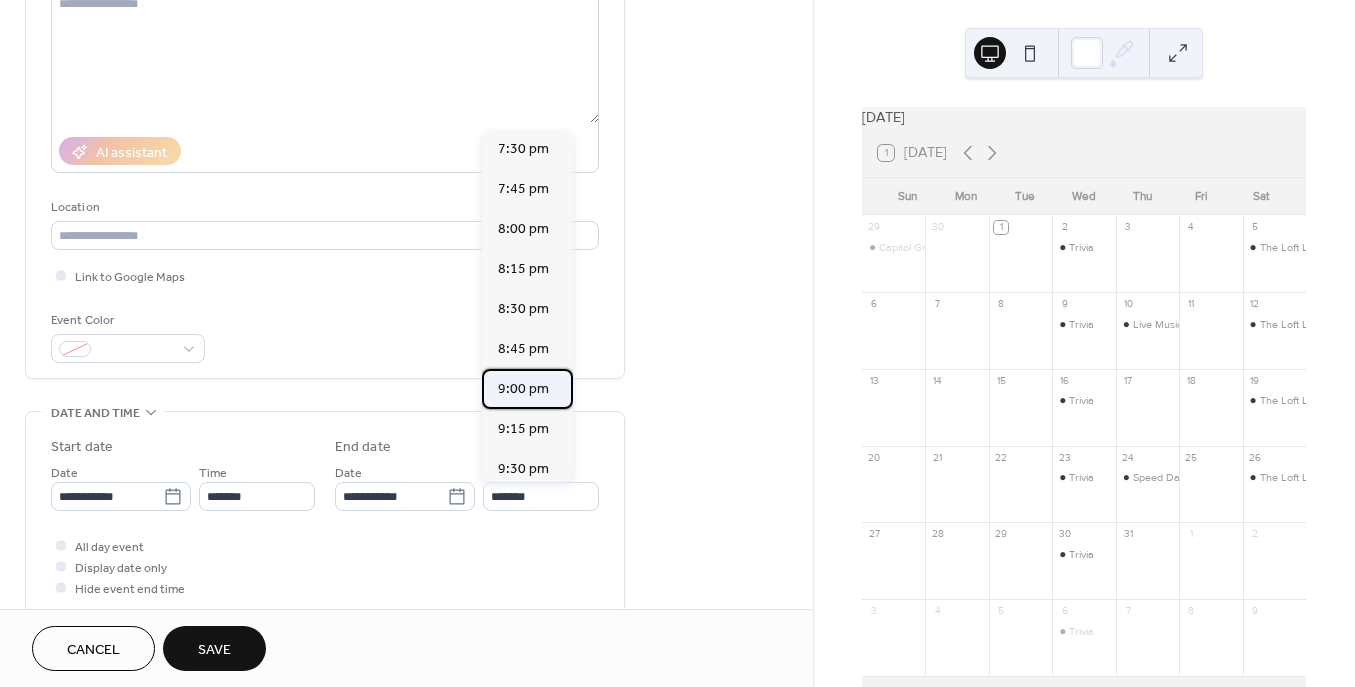 click on "9:00 pm" at bounding box center [523, 389] 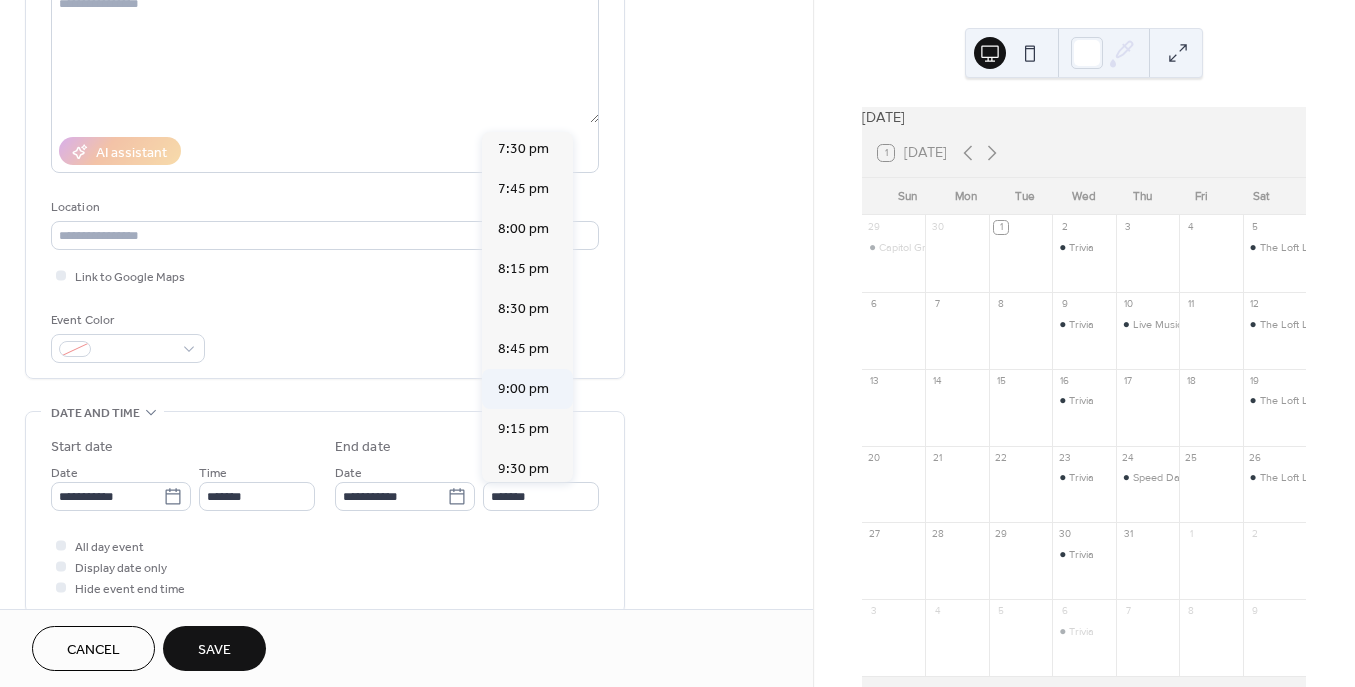 type on "*******" 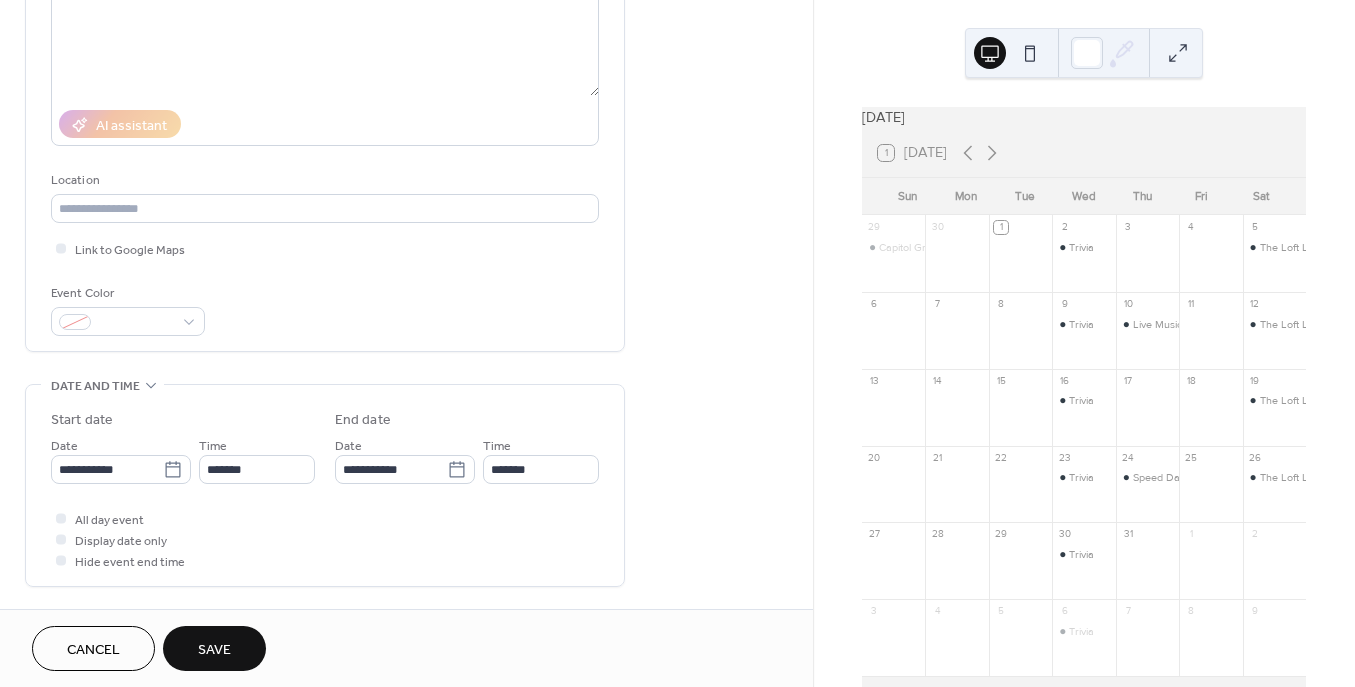 scroll, scrollTop: 256, scrollLeft: 0, axis: vertical 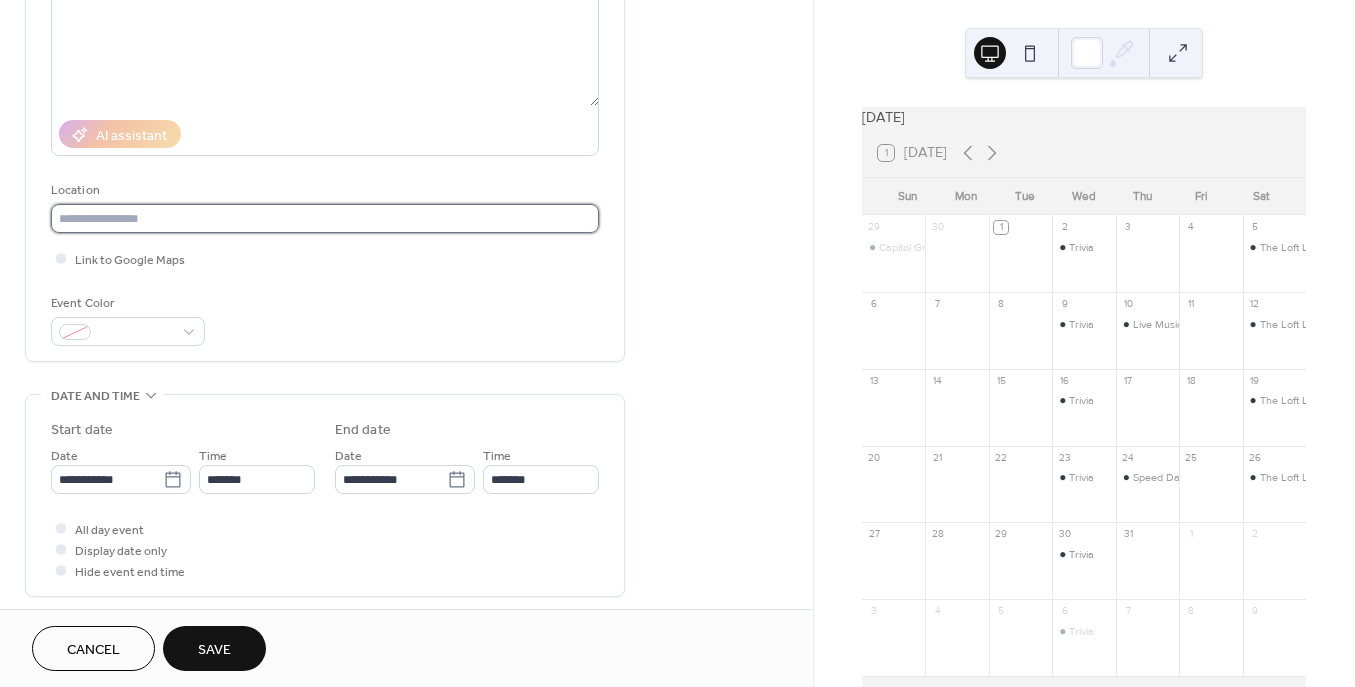 click at bounding box center [325, 218] 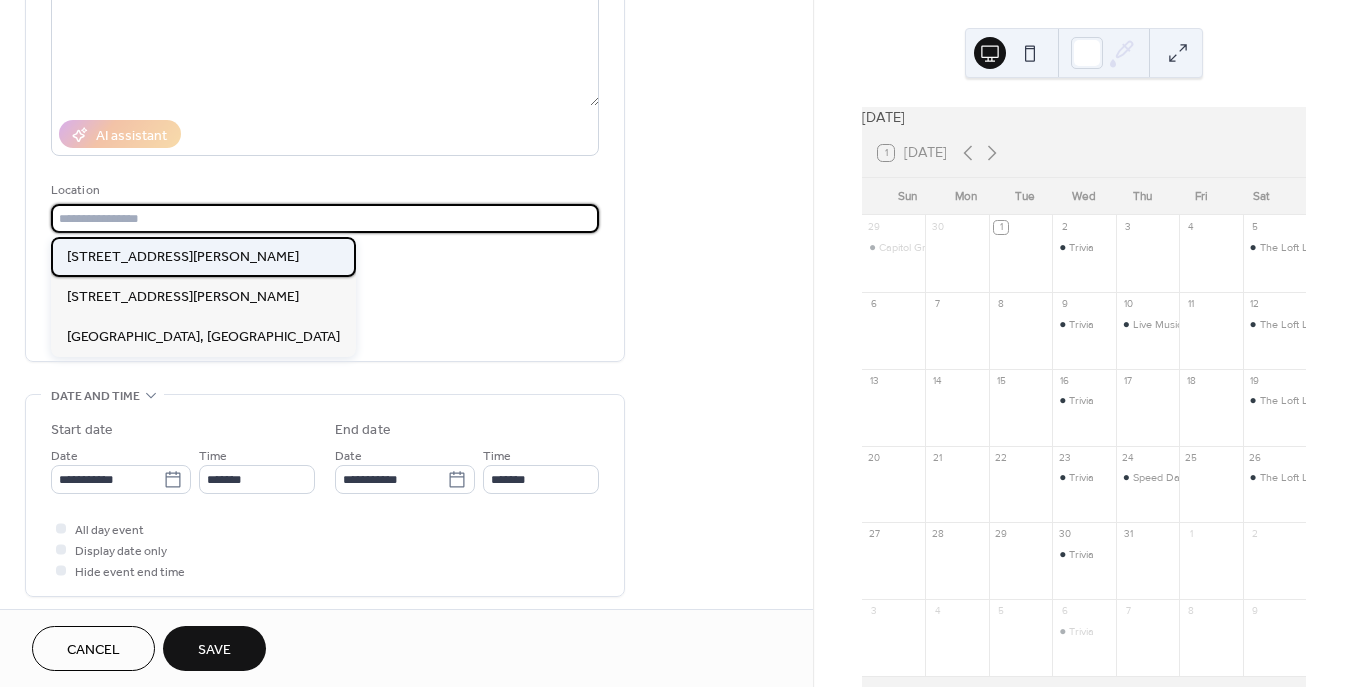 click on "88 Pratt Street, Hartford CT" at bounding box center [183, 257] 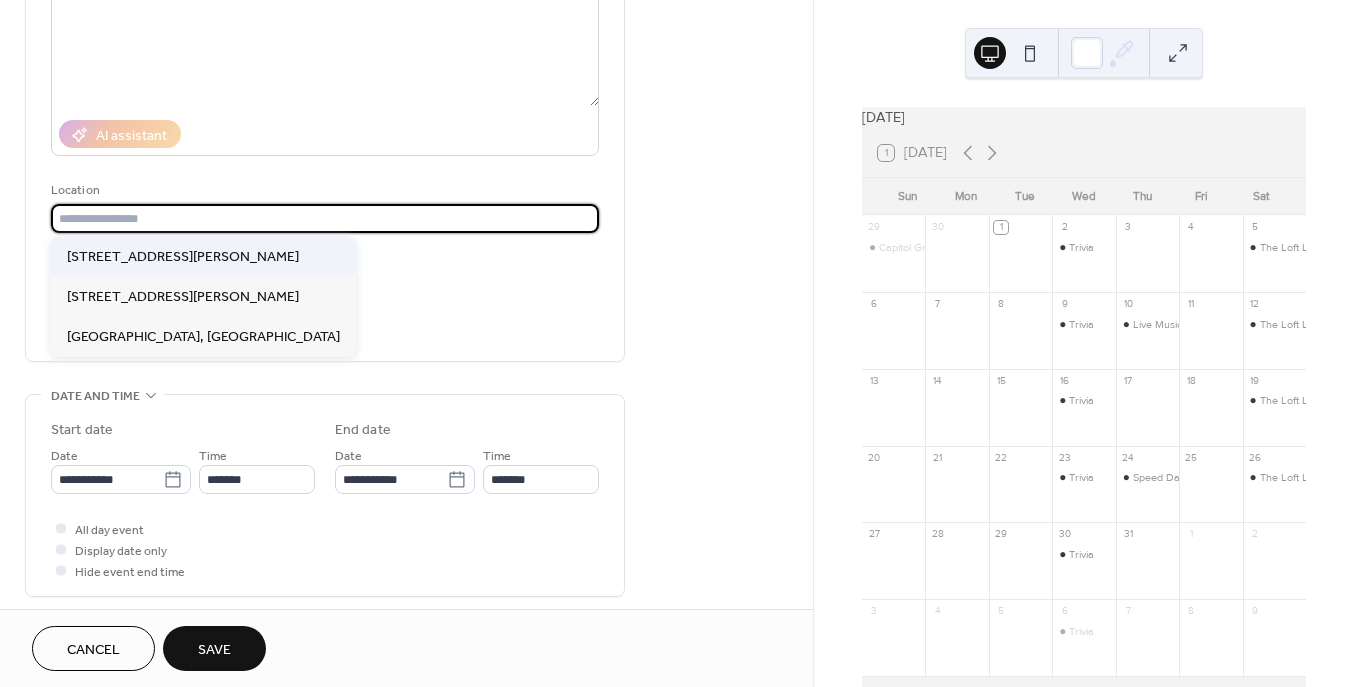 type on "**********" 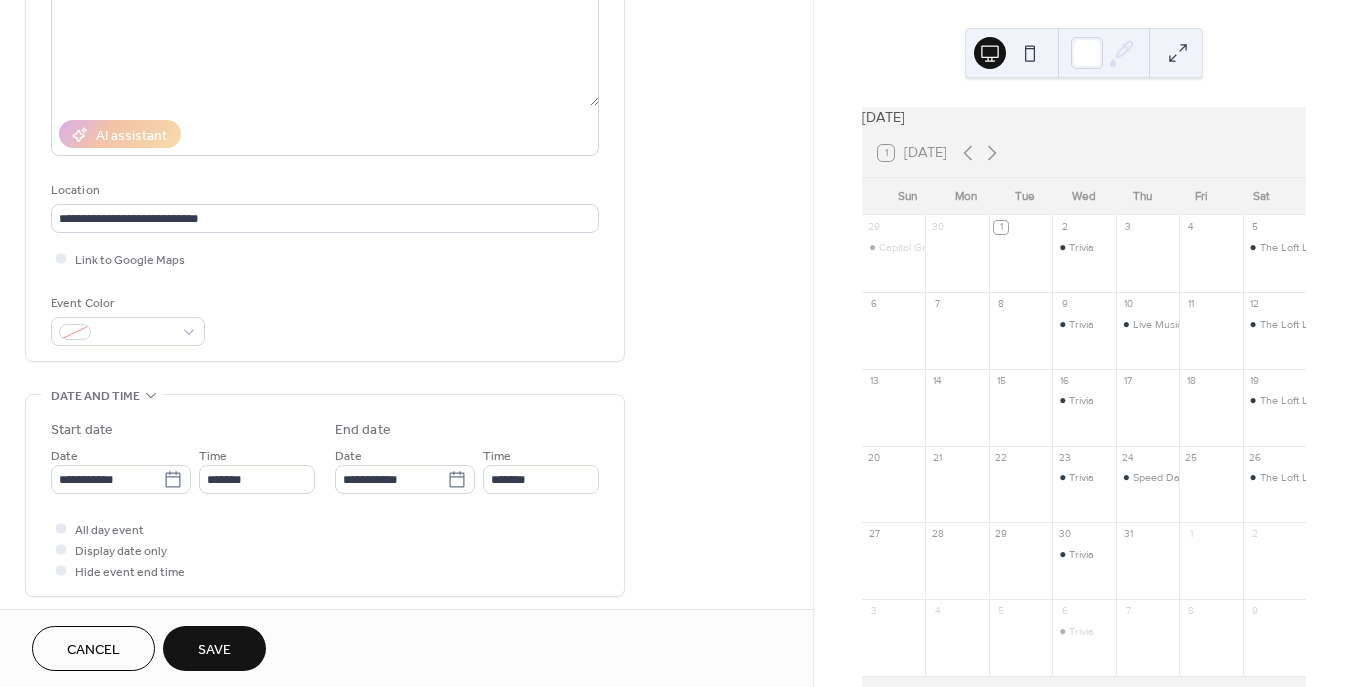 click on "Save" at bounding box center (214, 650) 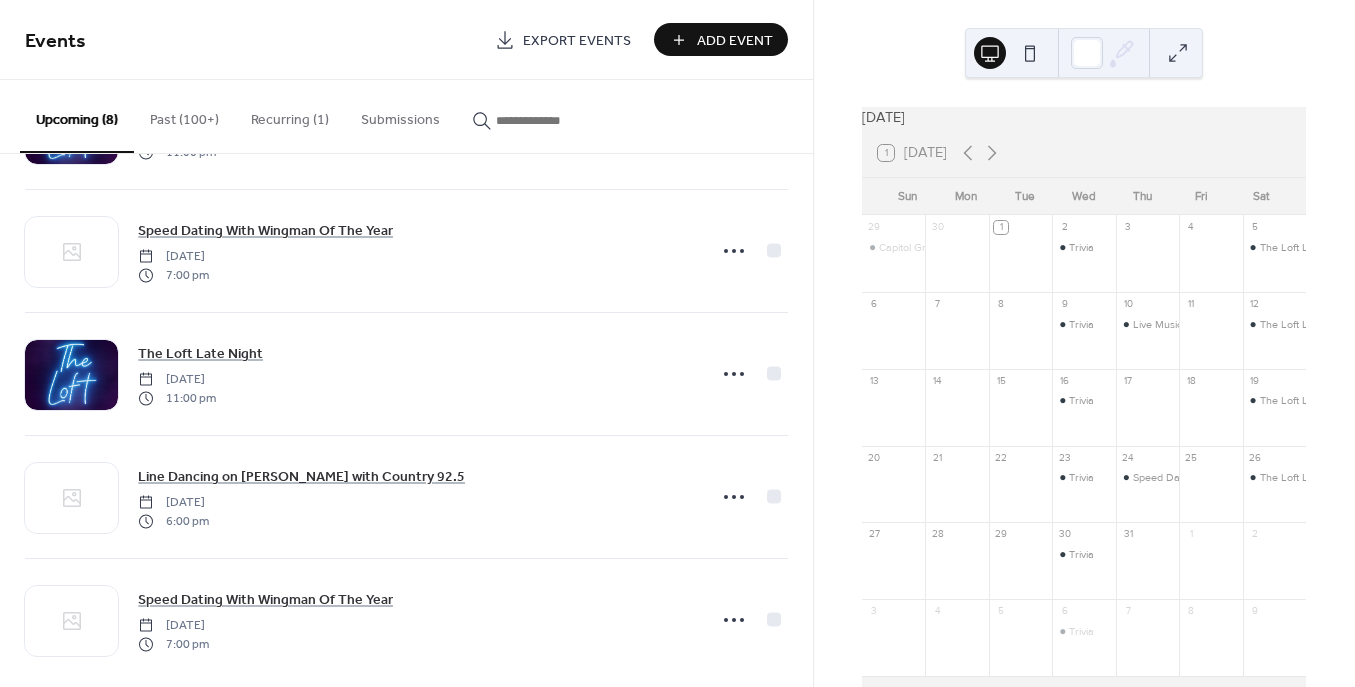 scroll, scrollTop: 510, scrollLeft: 0, axis: vertical 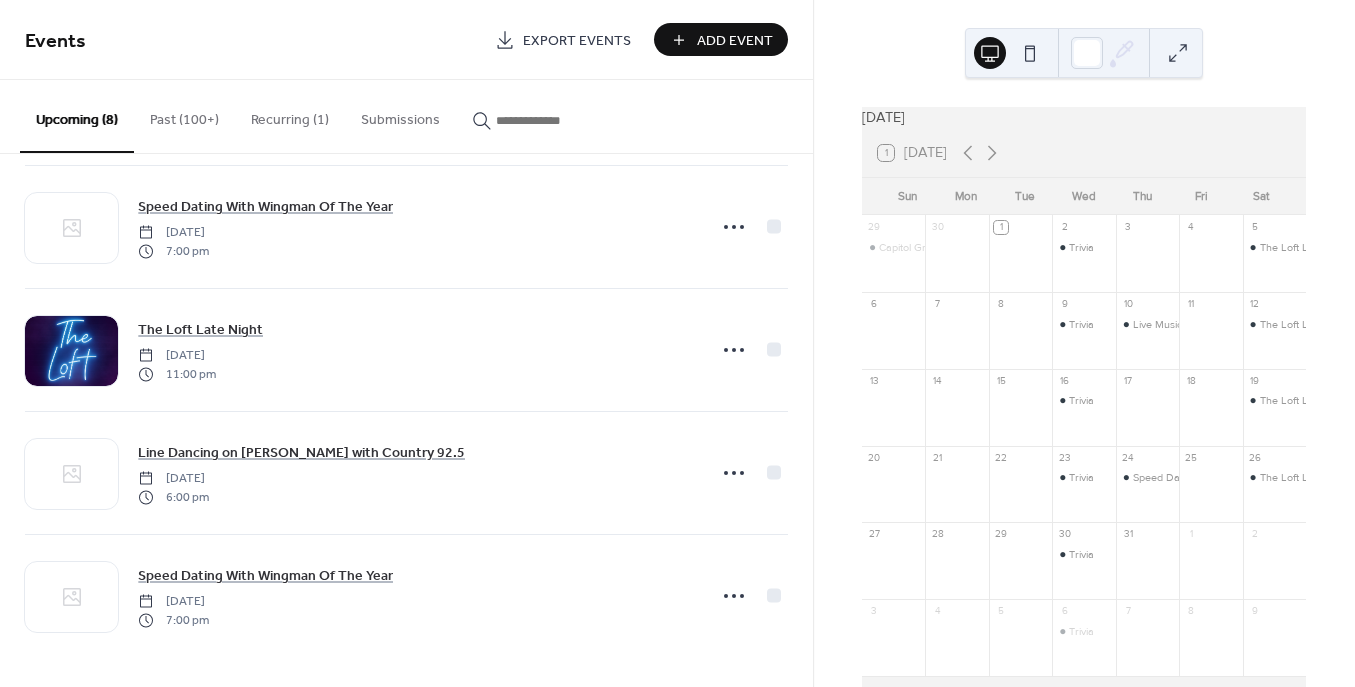 click on "Recurring  (1)" at bounding box center [290, 115] 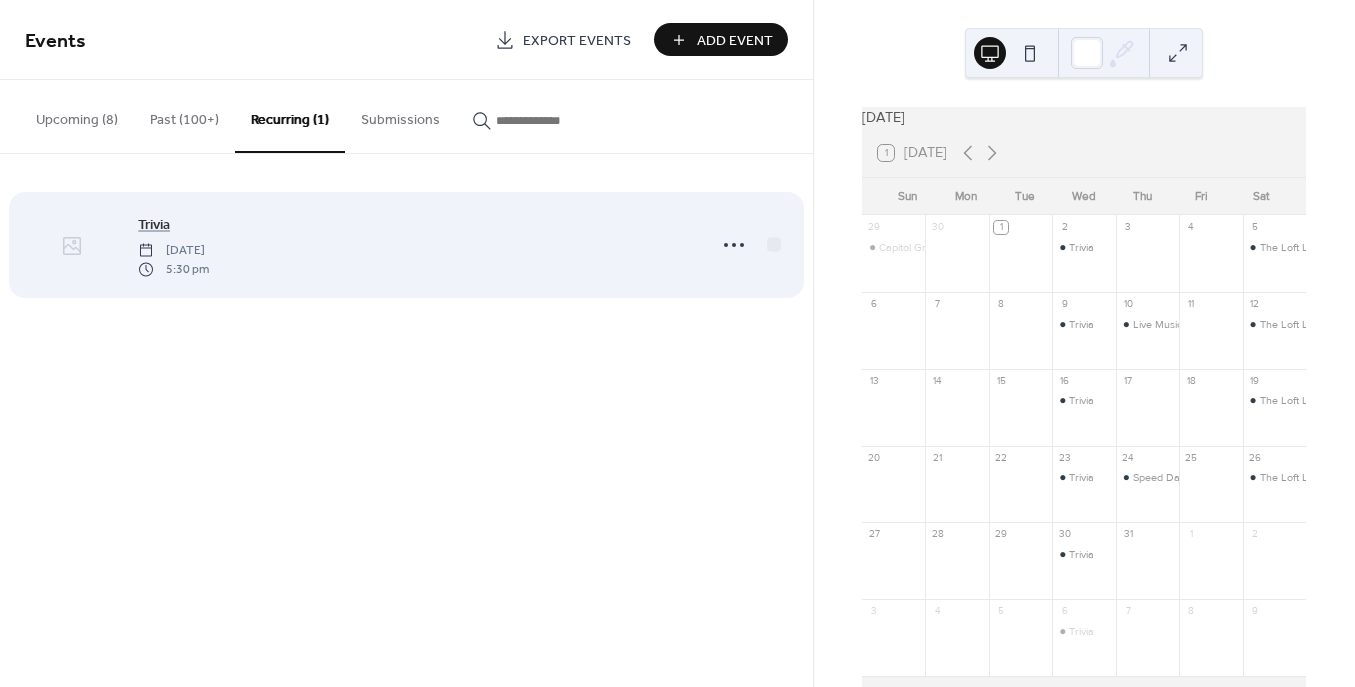 click at bounding box center [71, 246] 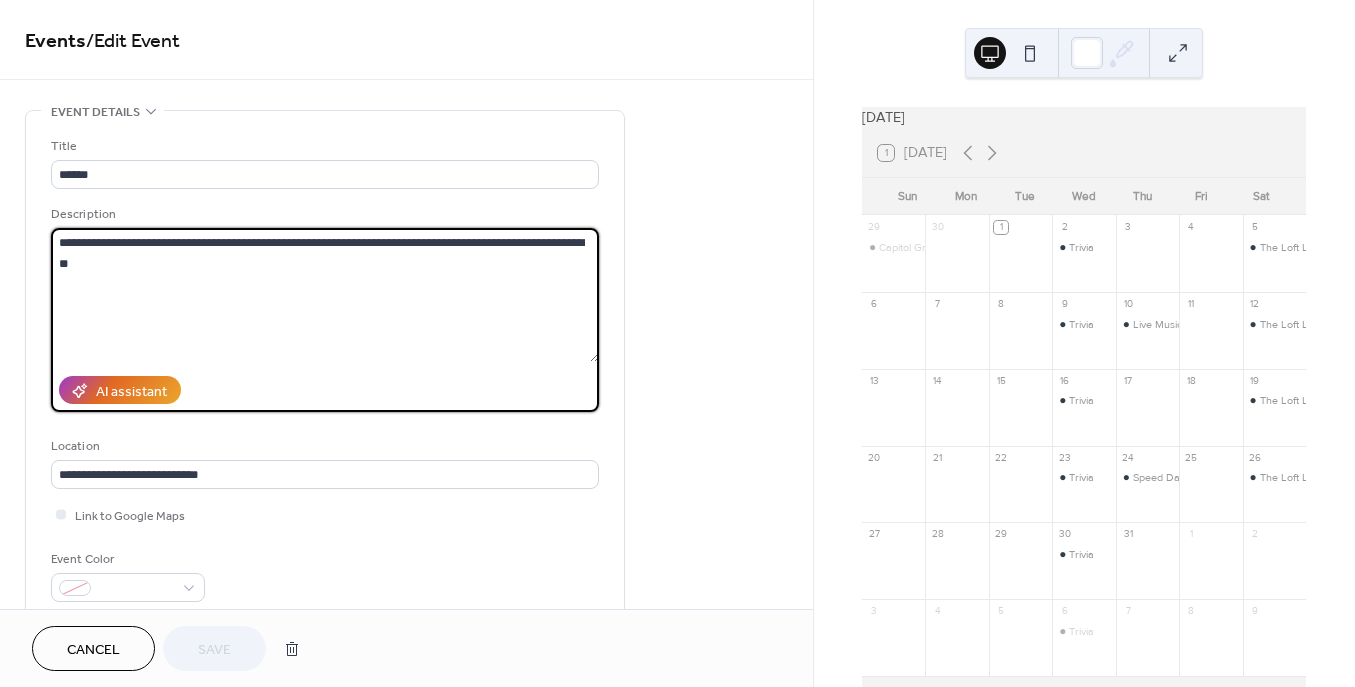drag, startPoint x: 259, startPoint y: 241, endPoint x: 182, endPoint y: 245, distance: 77.10383 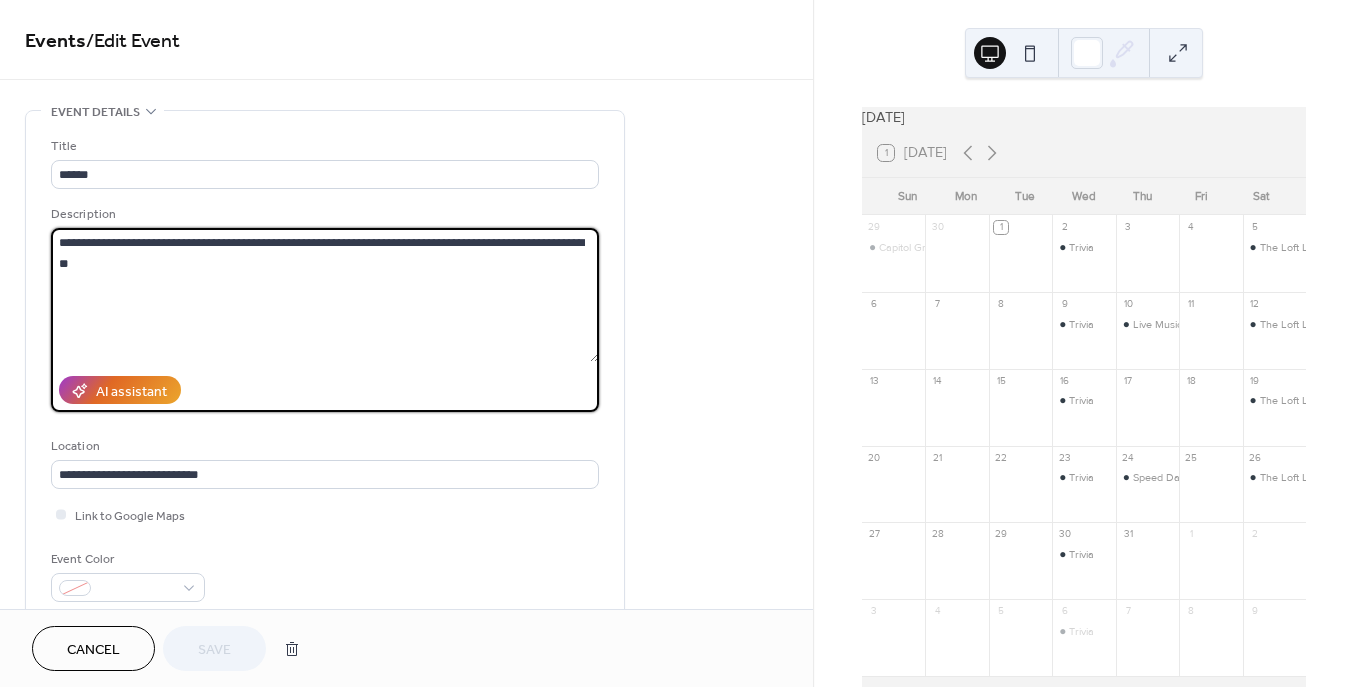 click on "**********" at bounding box center (325, 295) 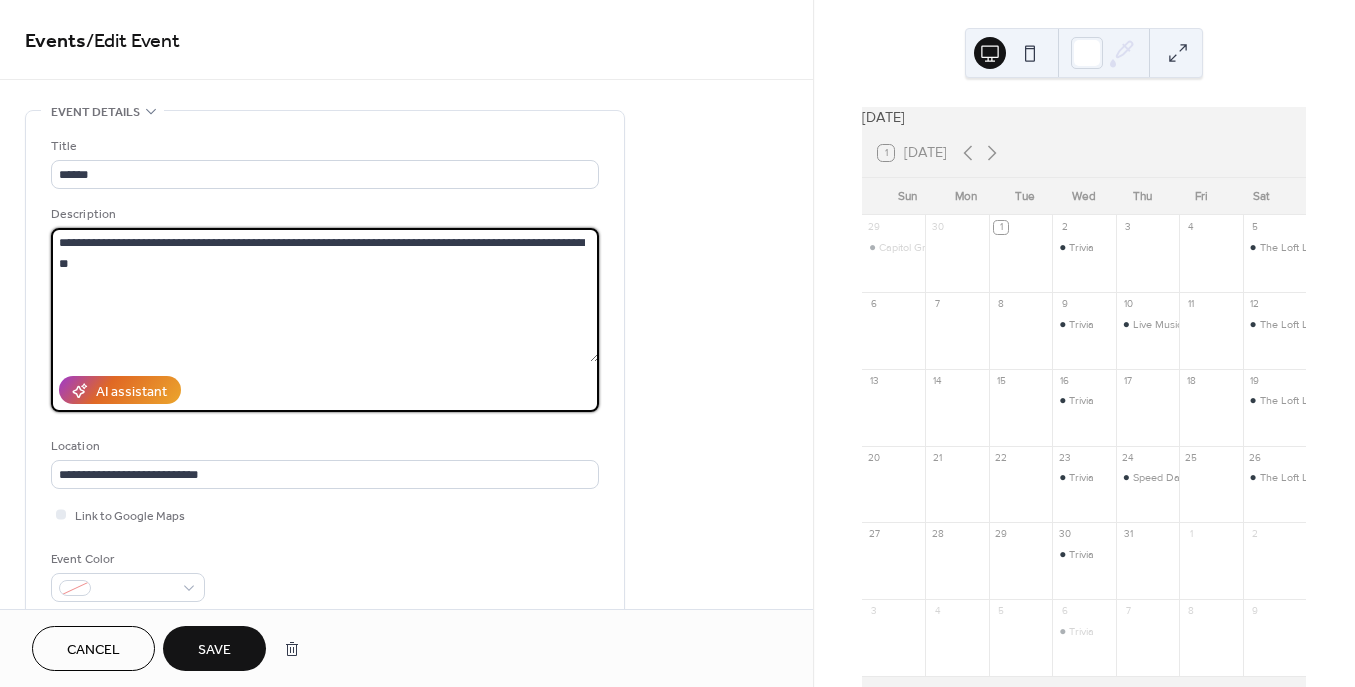 type on "**********" 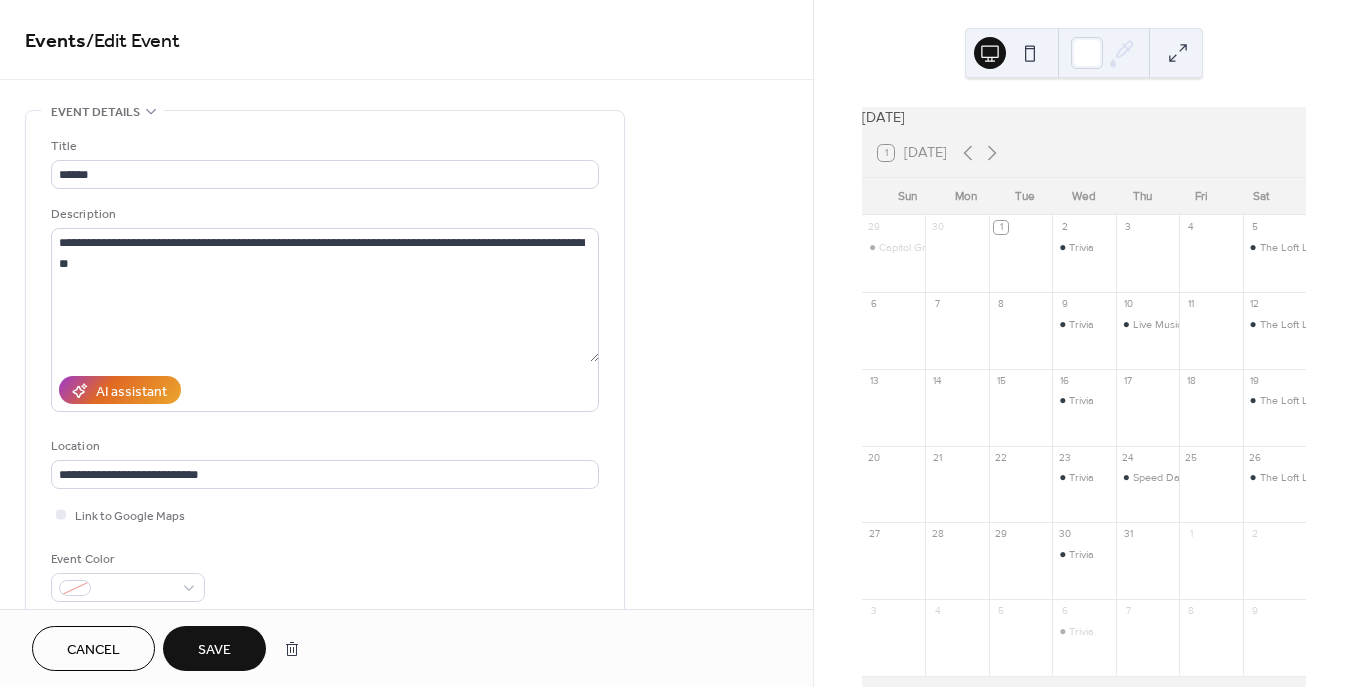 click on "Save" at bounding box center (214, 650) 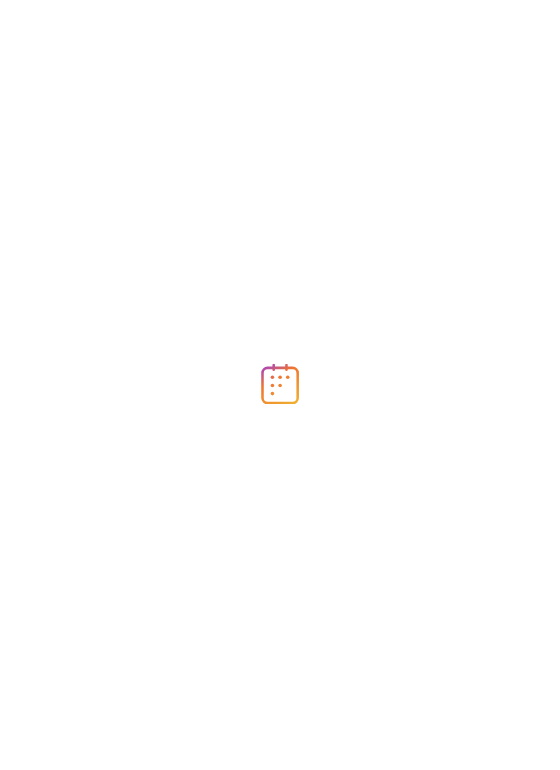 scroll, scrollTop: 0, scrollLeft: 0, axis: both 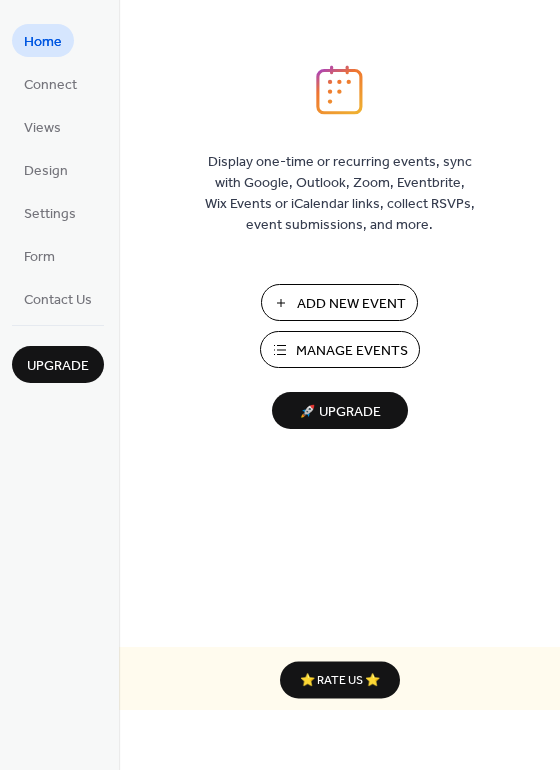 click on "Manage Events" at bounding box center [352, 351] 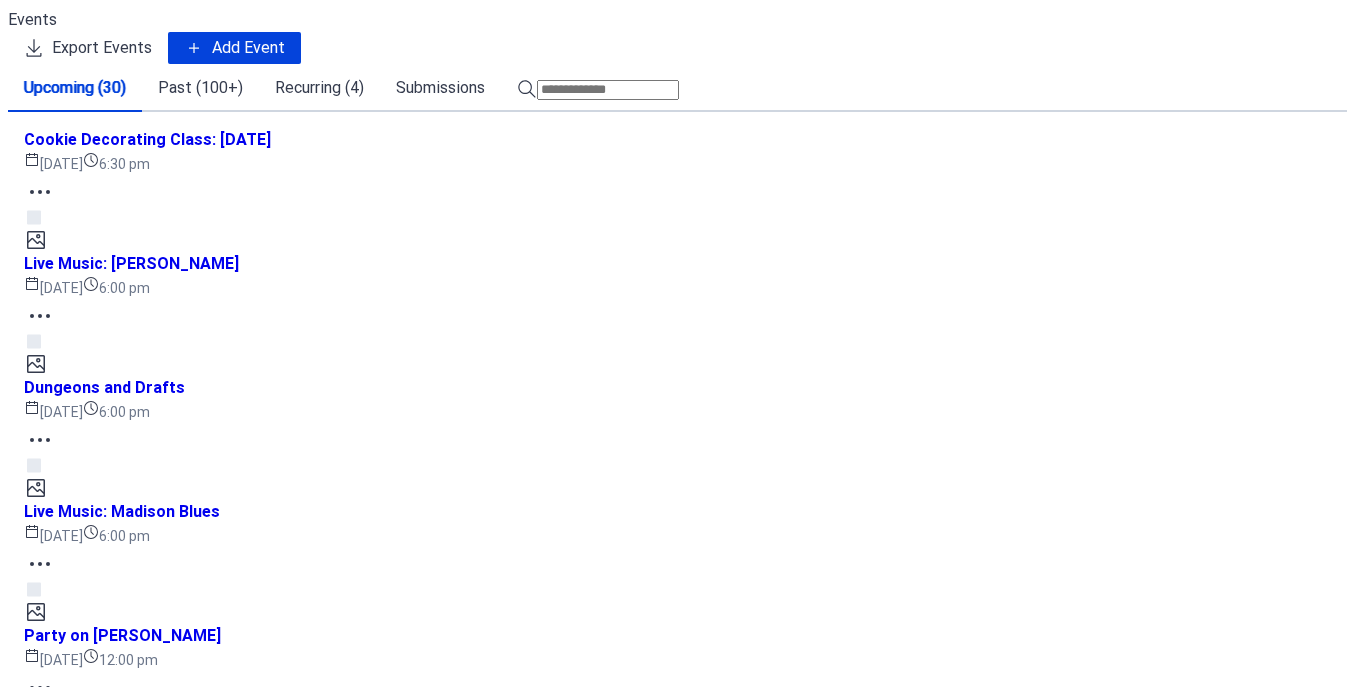 scroll, scrollTop: 0, scrollLeft: 0, axis: both 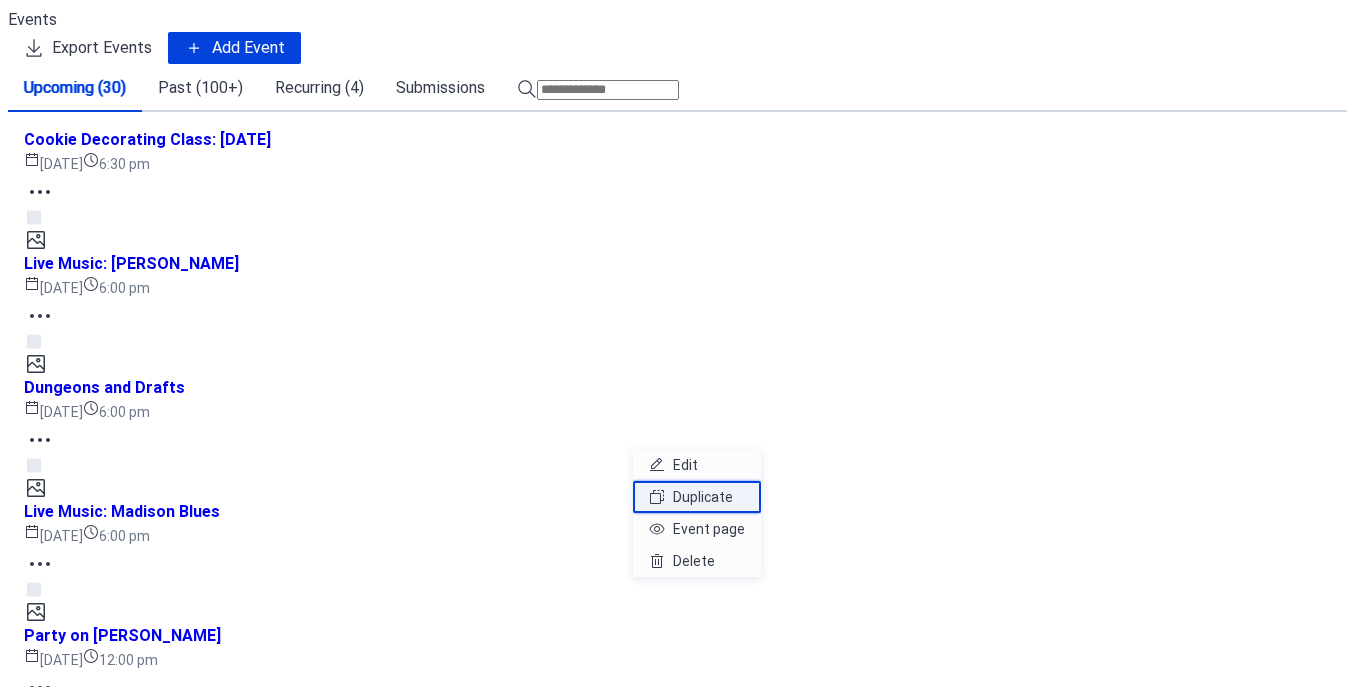 click on "Duplicate" at bounding box center (703, 497) 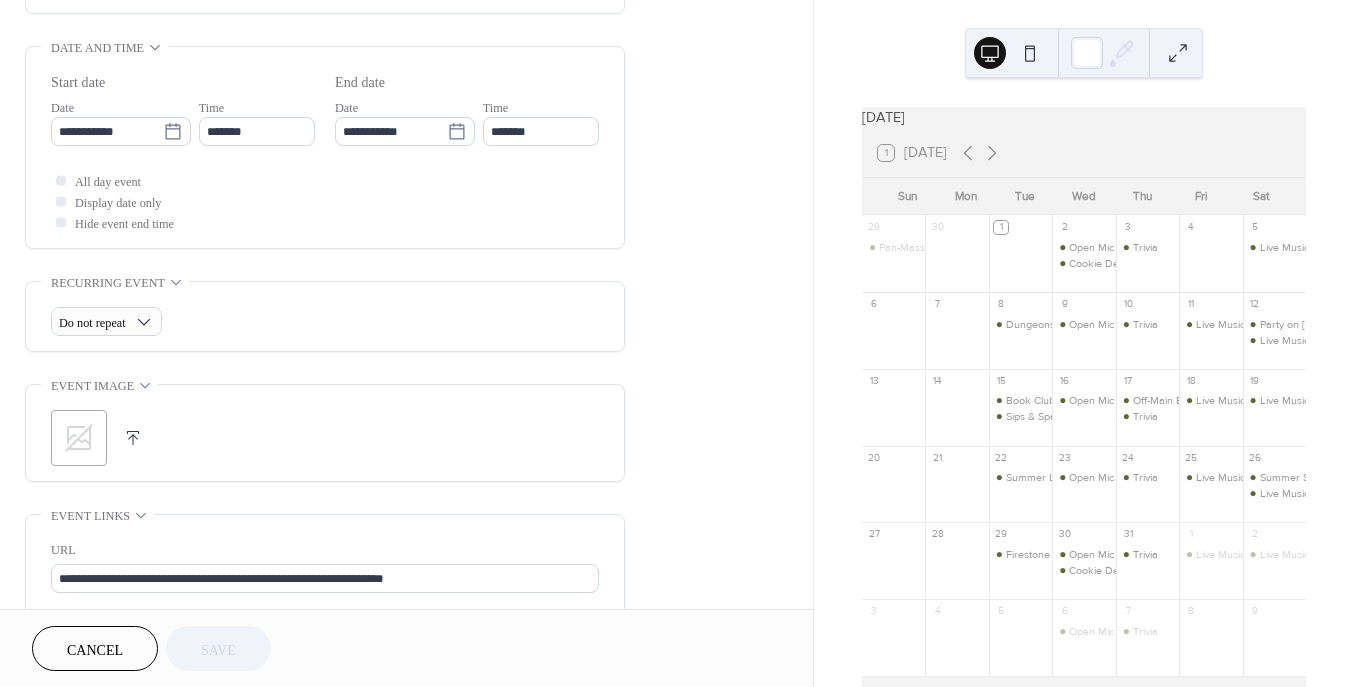 scroll, scrollTop: 639, scrollLeft: 0, axis: vertical 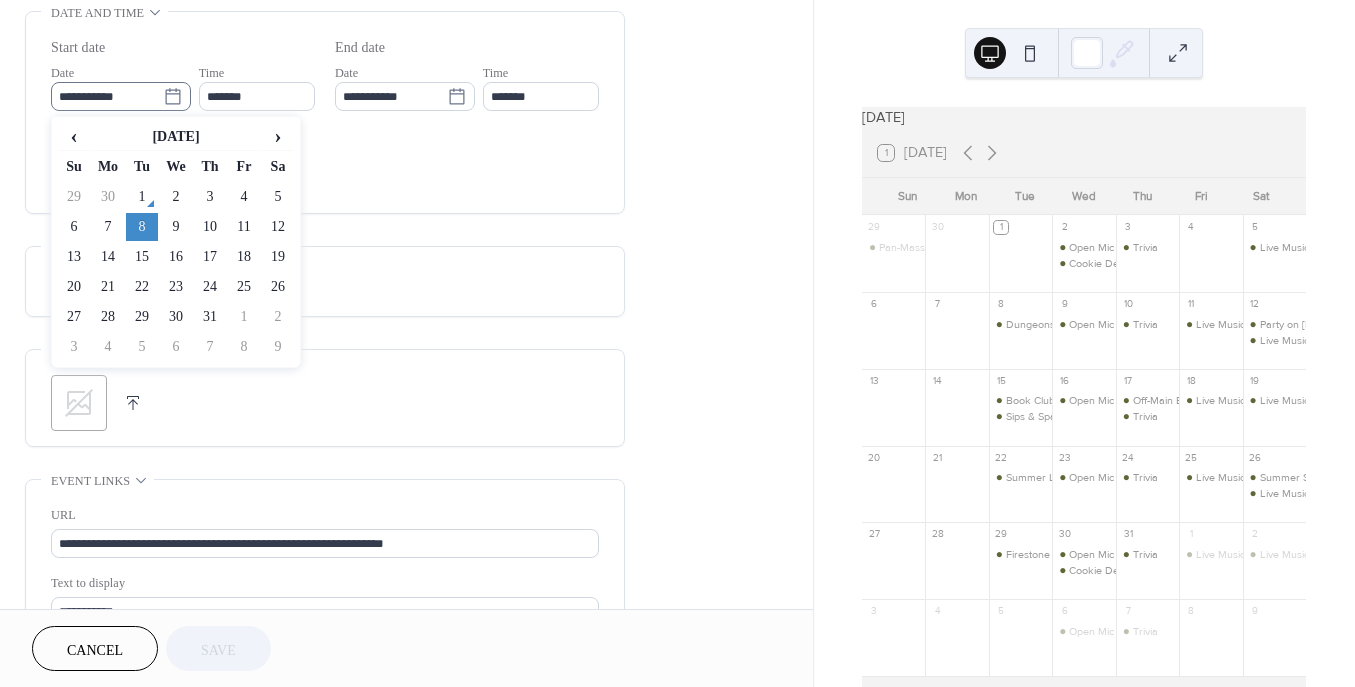 click 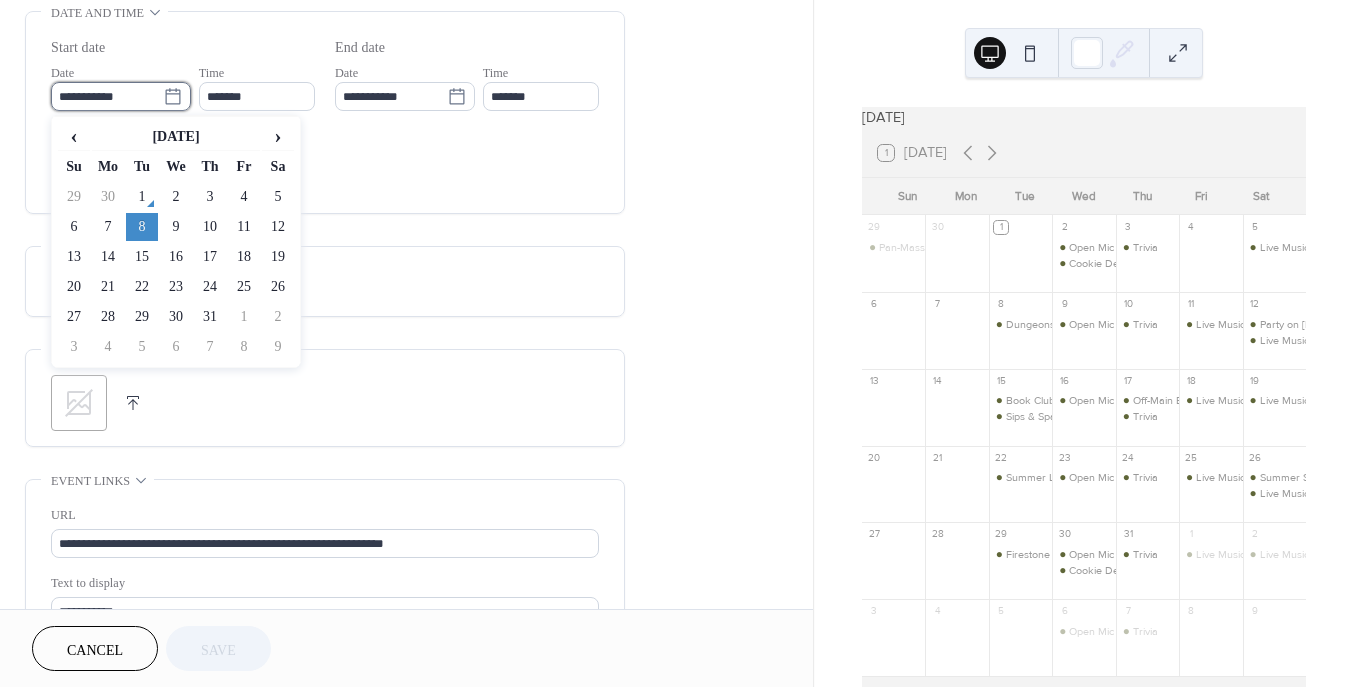 click on "**********" at bounding box center [107, 96] 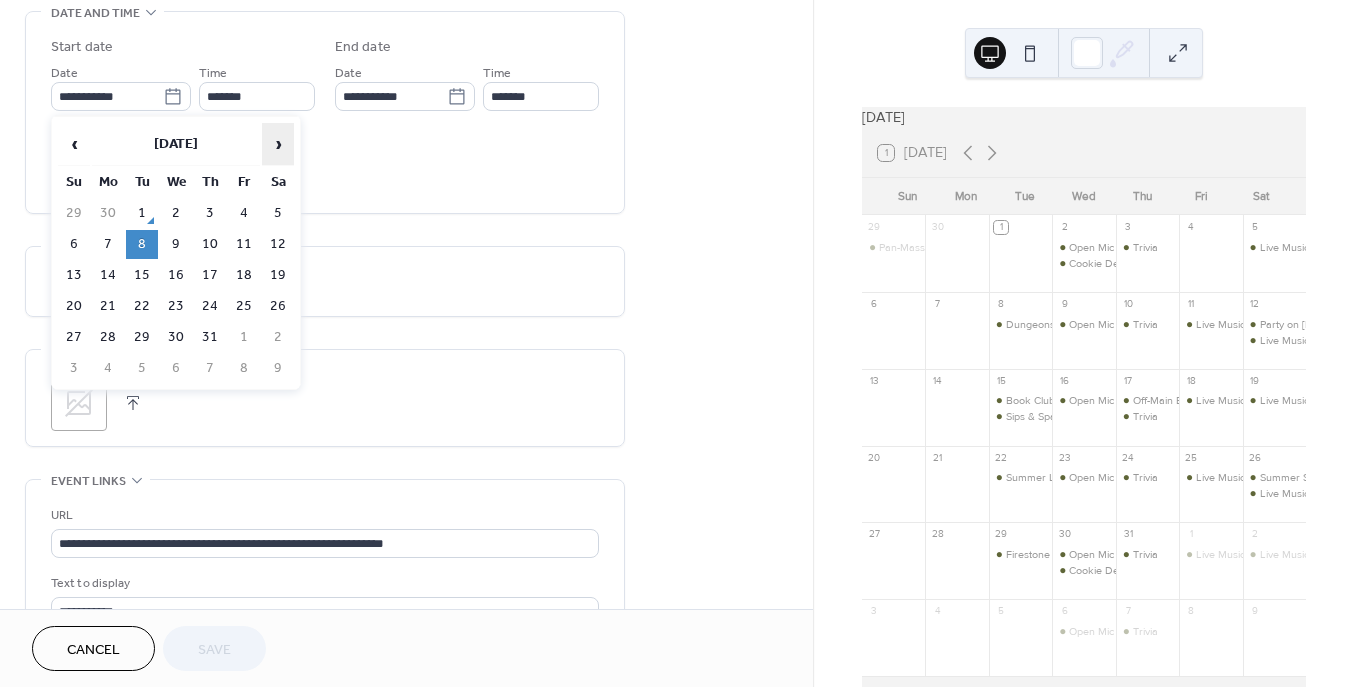 click on "›" at bounding box center [278, 144] 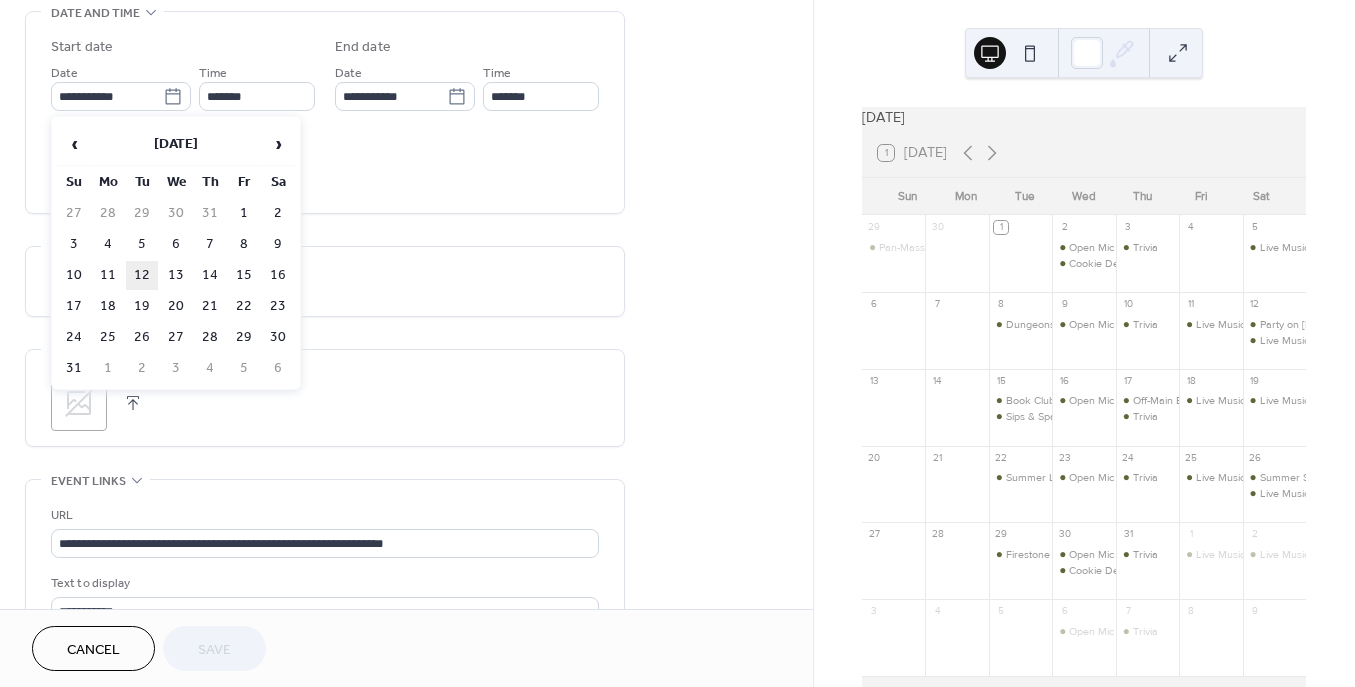 click on "12" at bounding box center (142, 275) 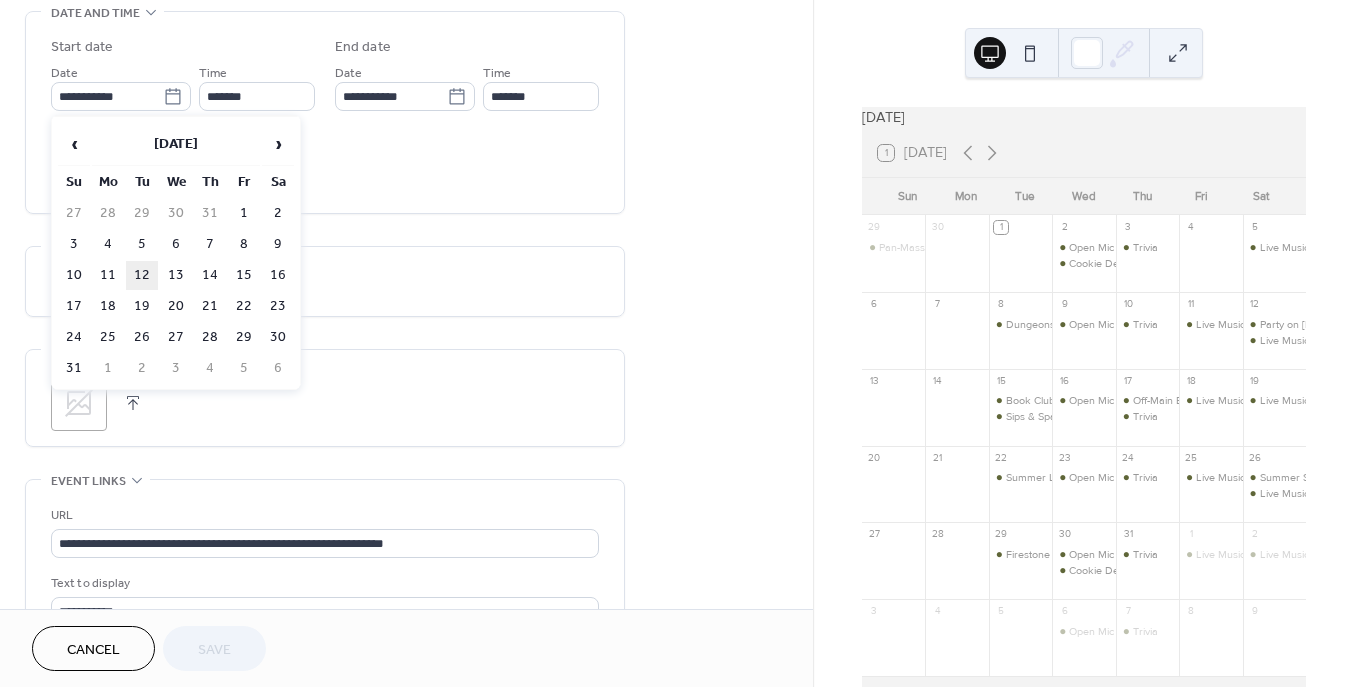 type on "**********" 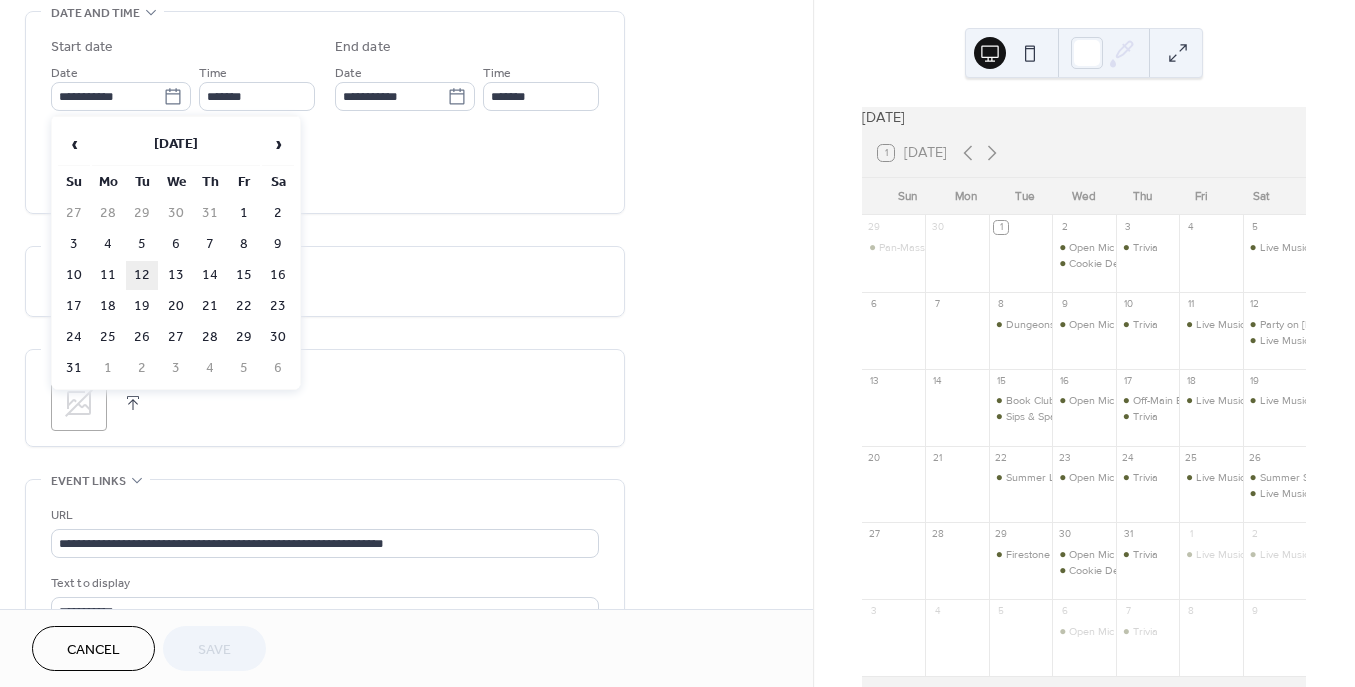 type on "**********" 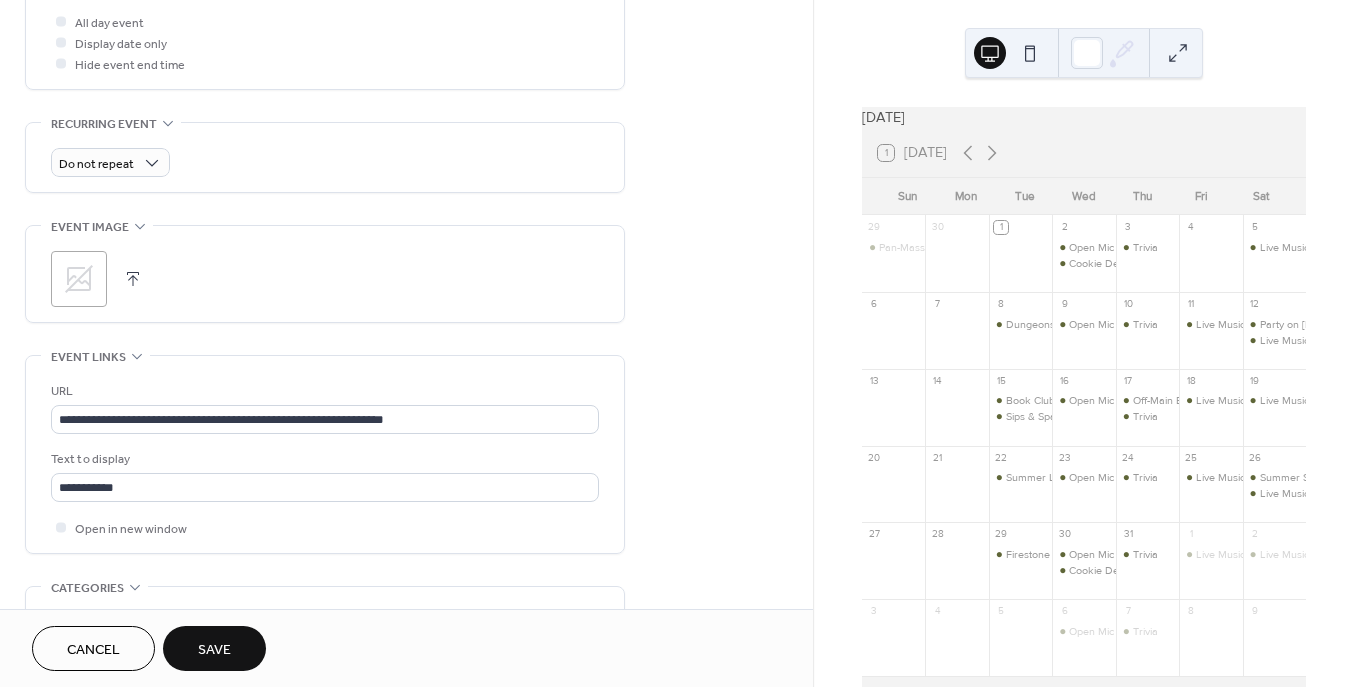 scroll, scrollTop: 795, scrollLeft: 0, axis: vertical 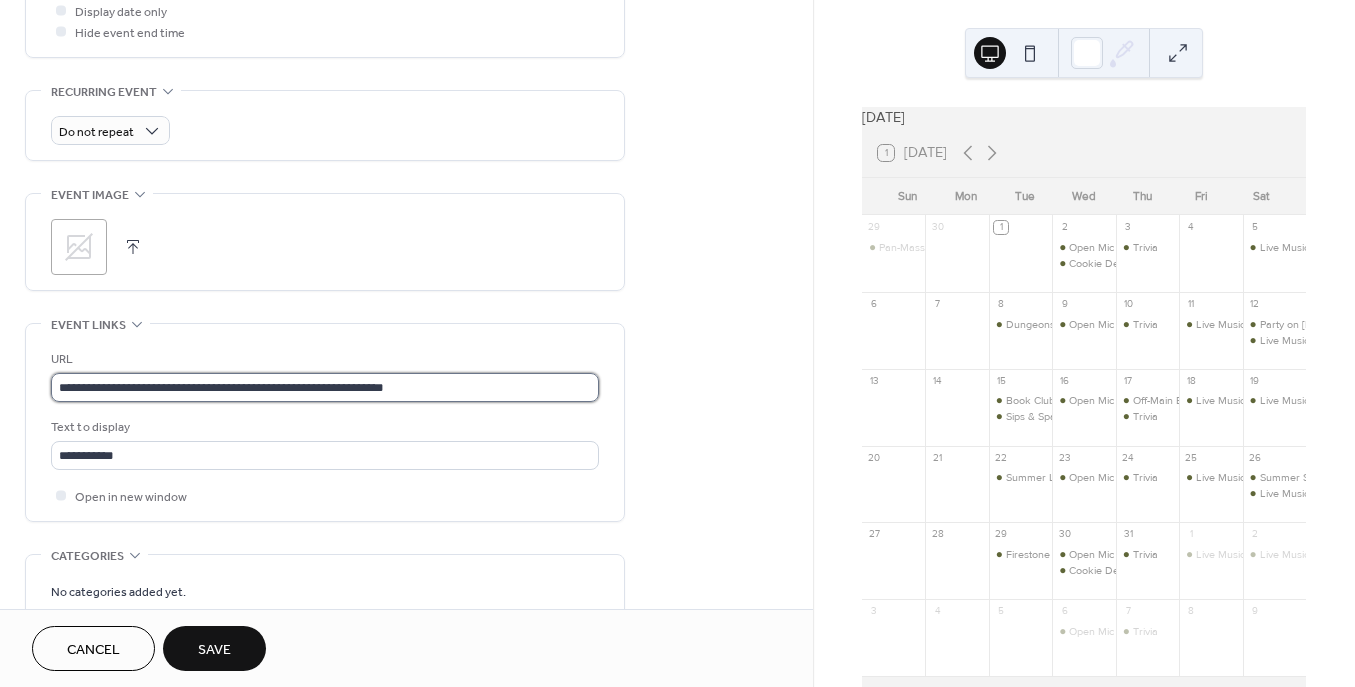 click on "**********" at bounding box center [325, 387] 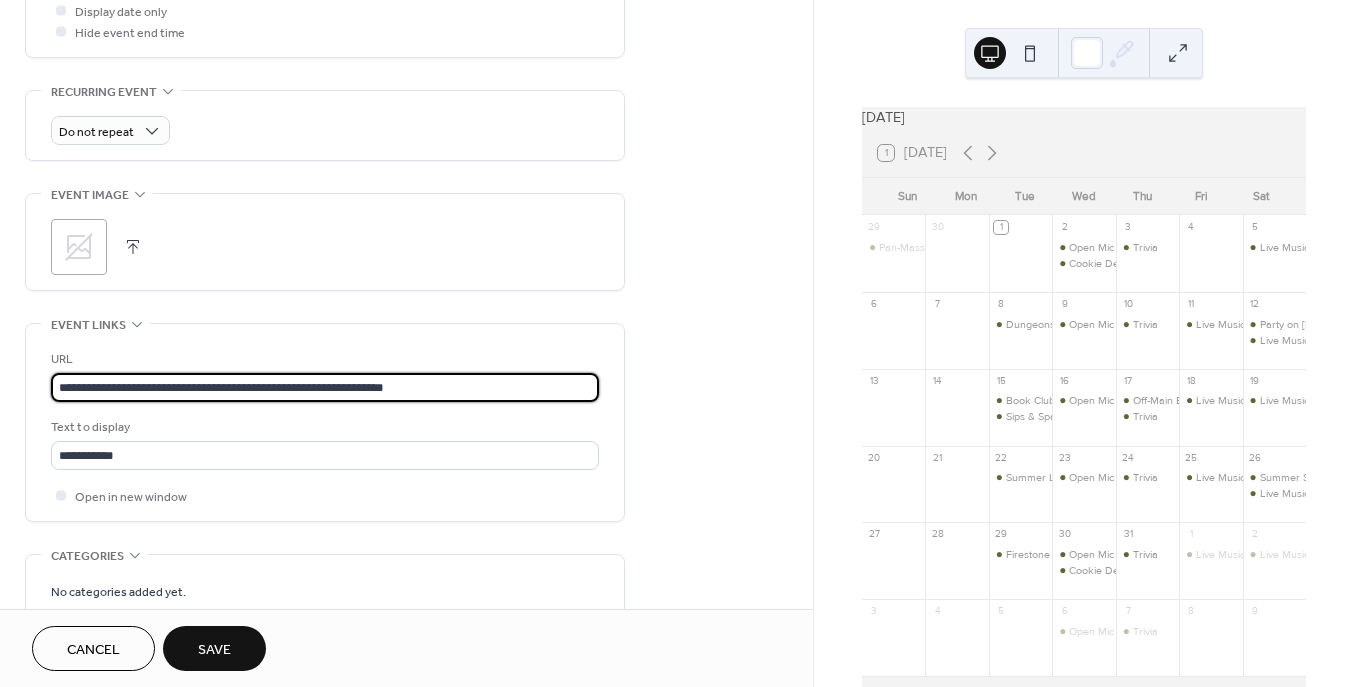 paste 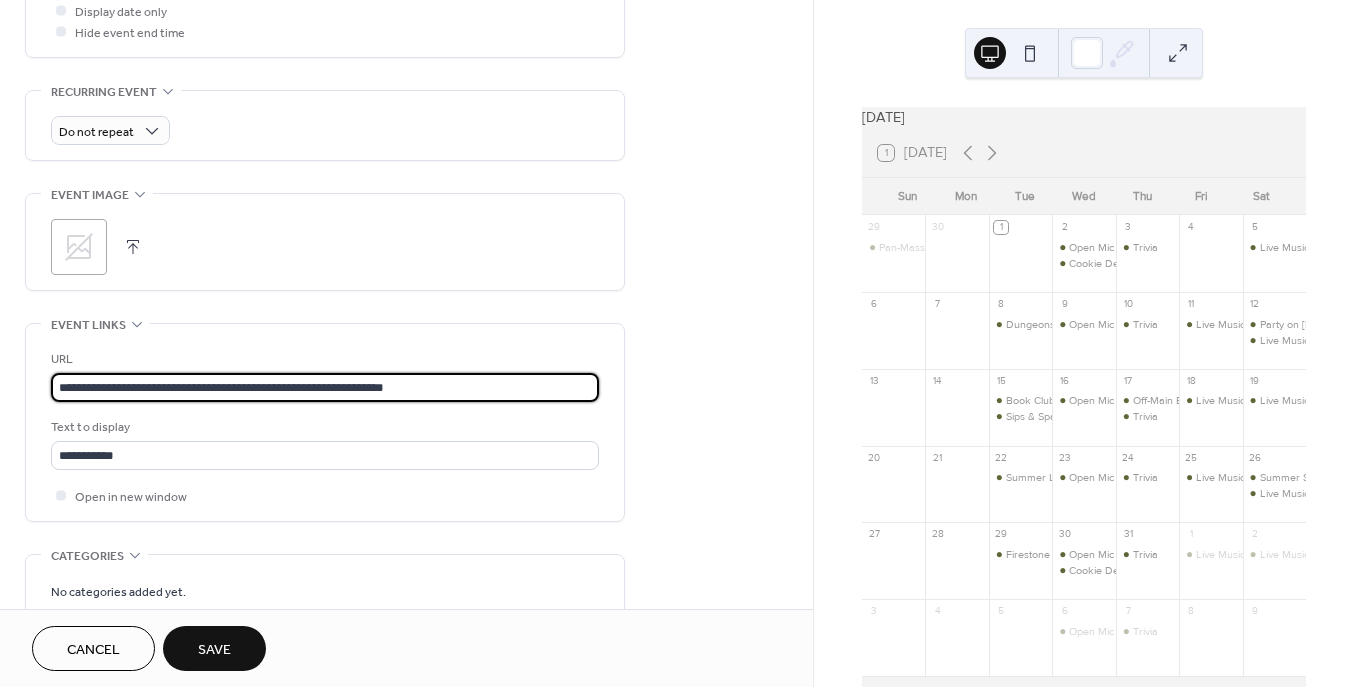 type on "**********" 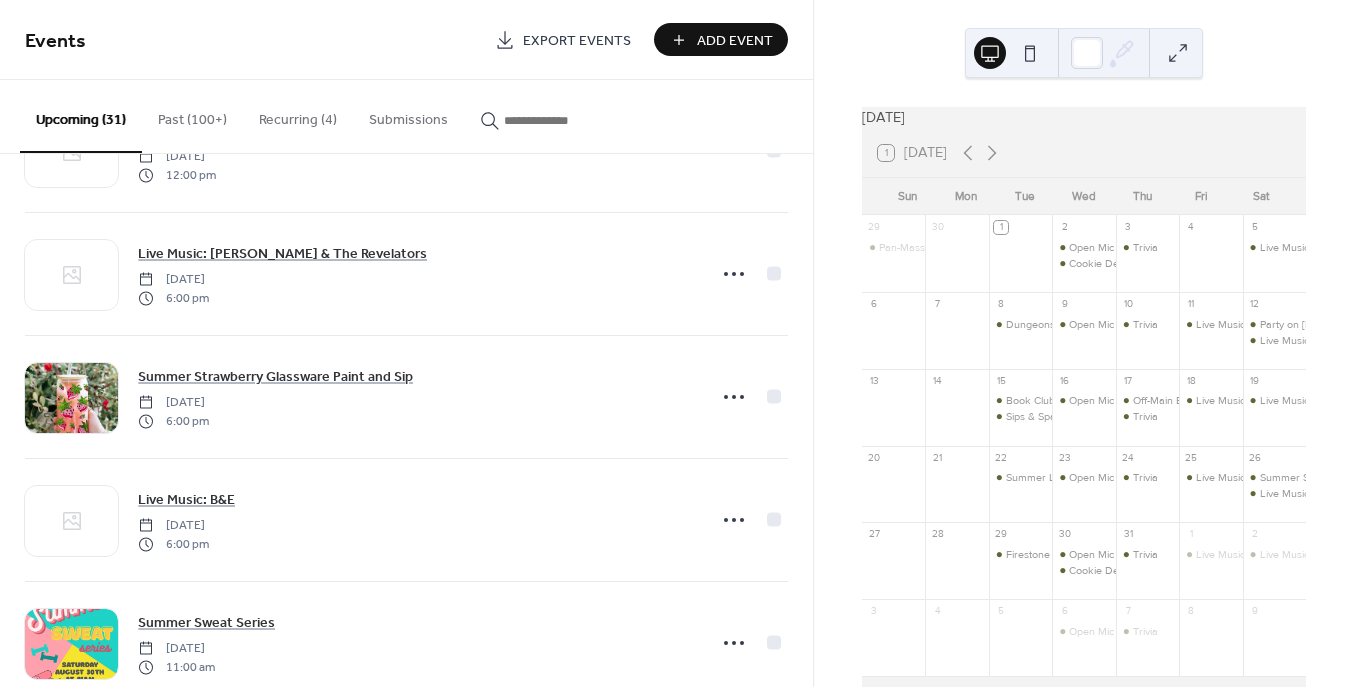 scroll, scrollTop: 3047, scrollLeft: 0, axis: vertical 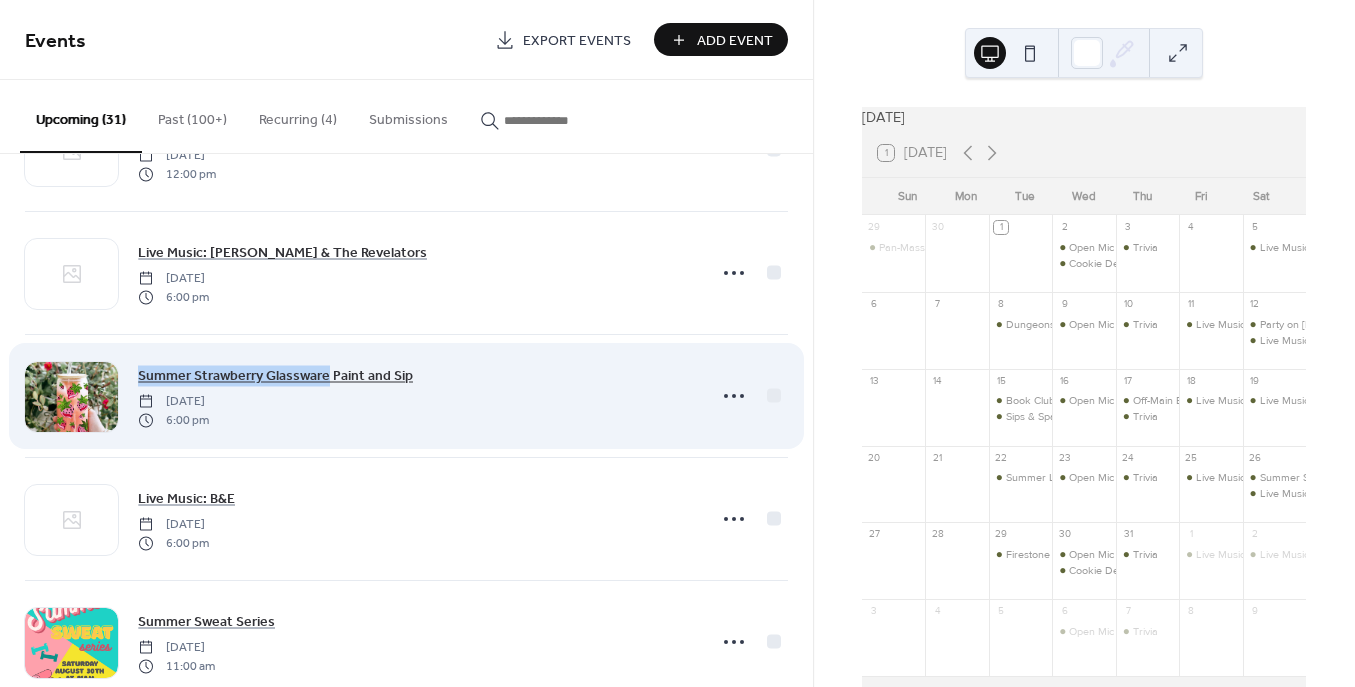 drag, startPoint x: 134, startPoint y: 371, endPoint x: 330, endPoint y: 377, distance: 196.09181 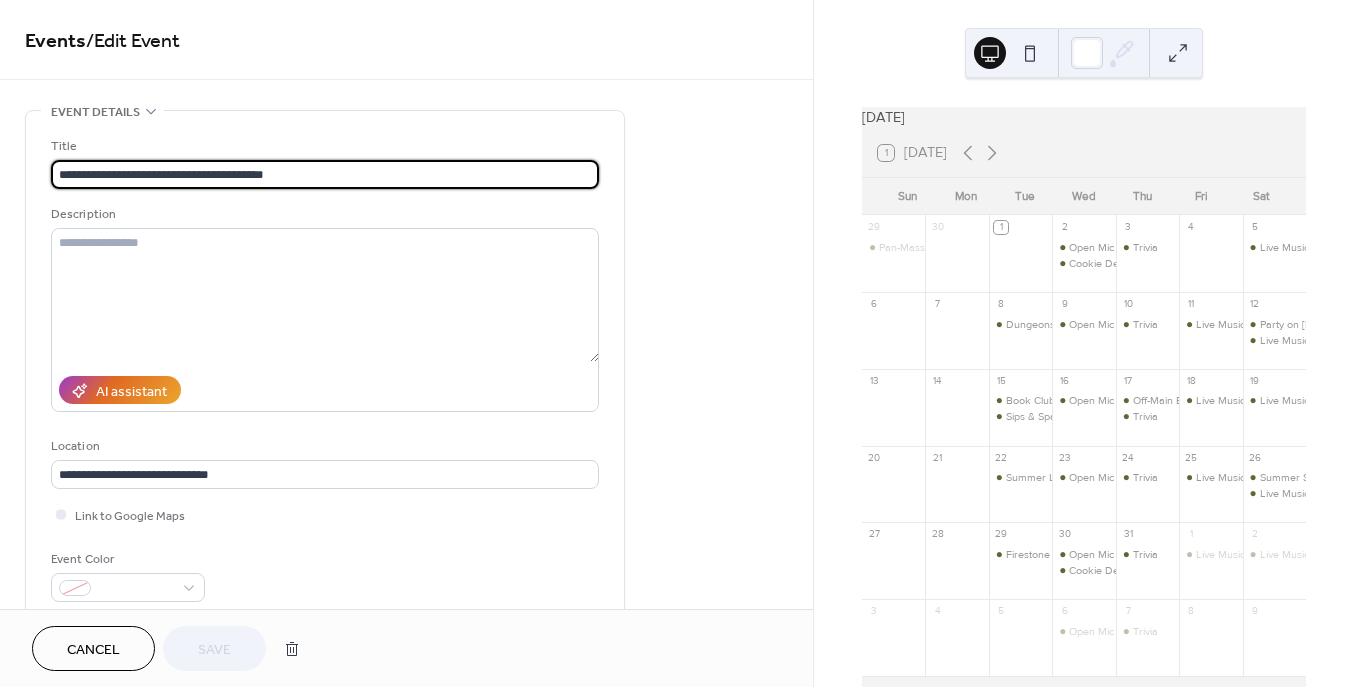 scroll, scrollTop: 1, scrollLeft: 0, axis: vertical 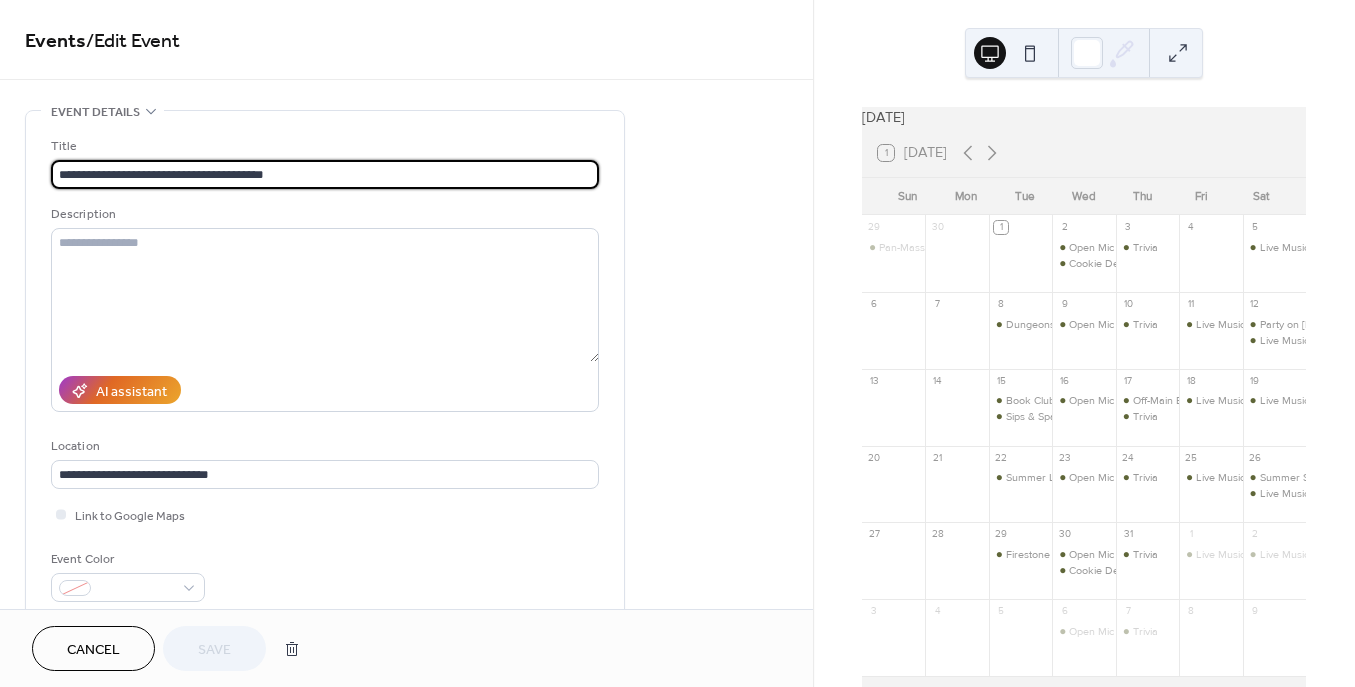 drag, startPoint x: 222, startPoint y: 177, endPoint x: 55, endPoint y: 181, distance: 167.0479 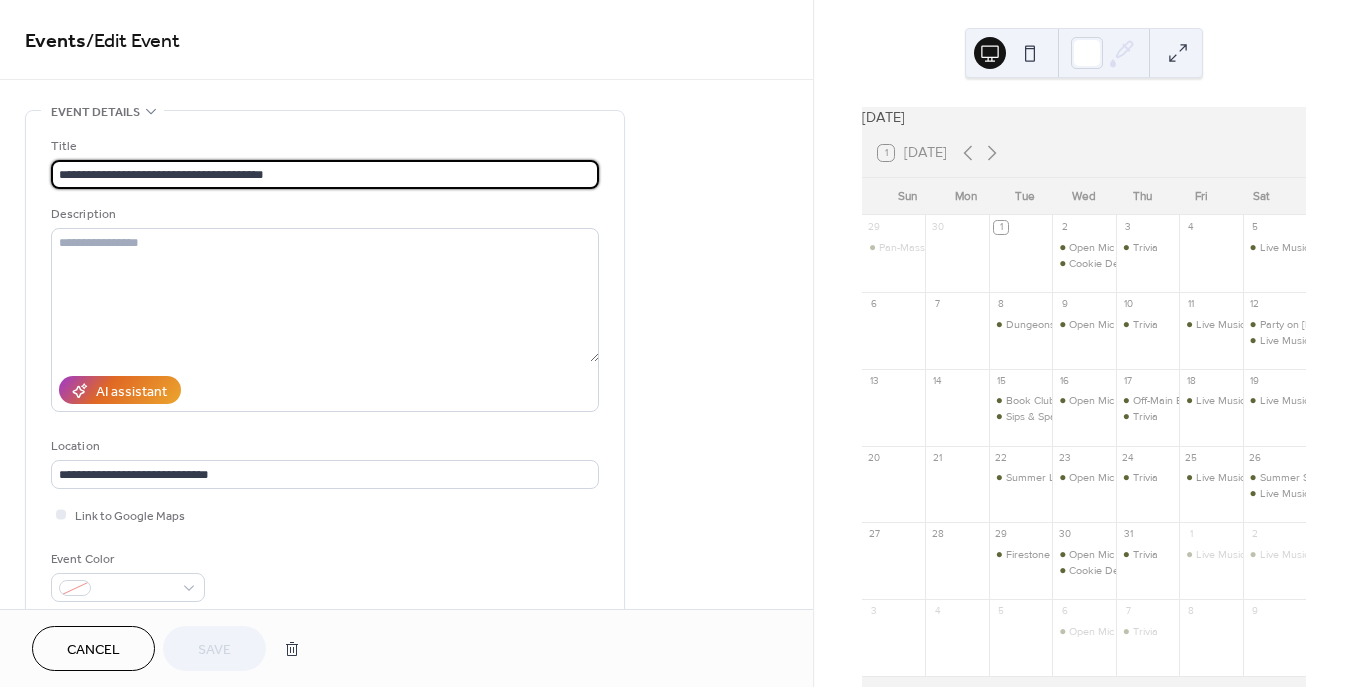click on "**********" at bounding box center [325, 174] 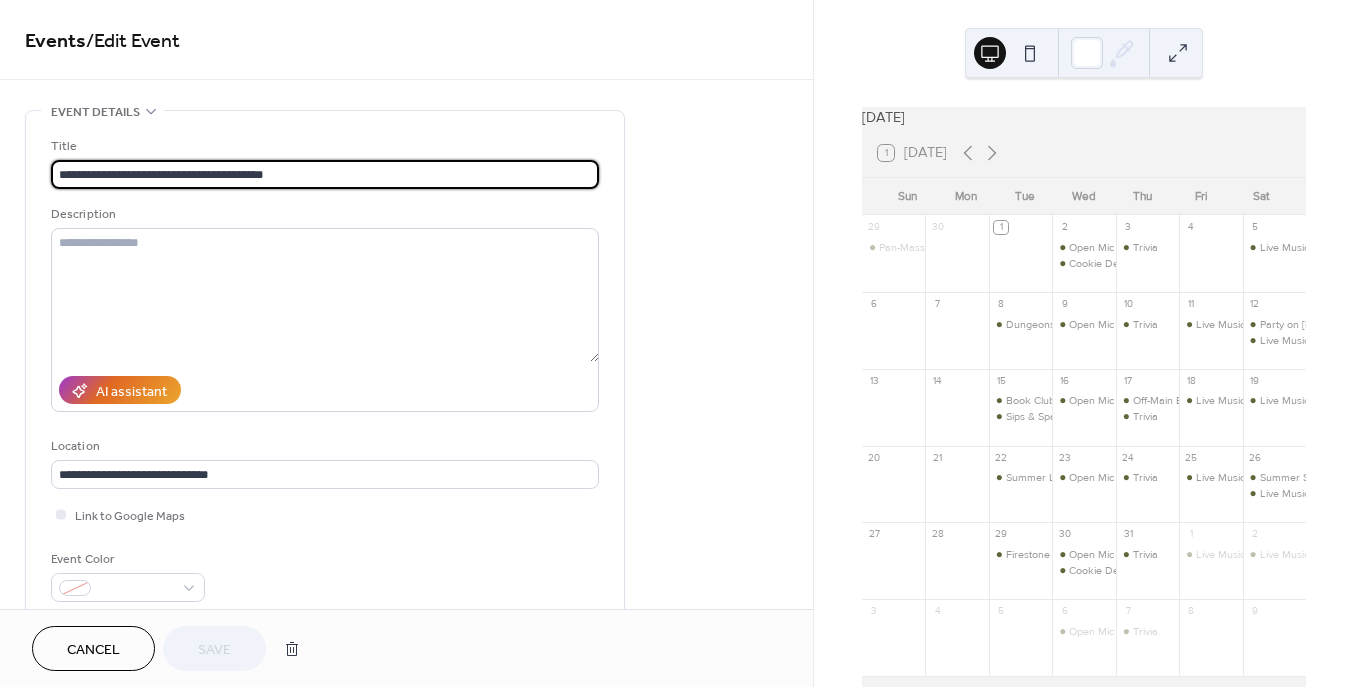 scroll, scrollTop: 0, scrollLeft: 0, axis: both 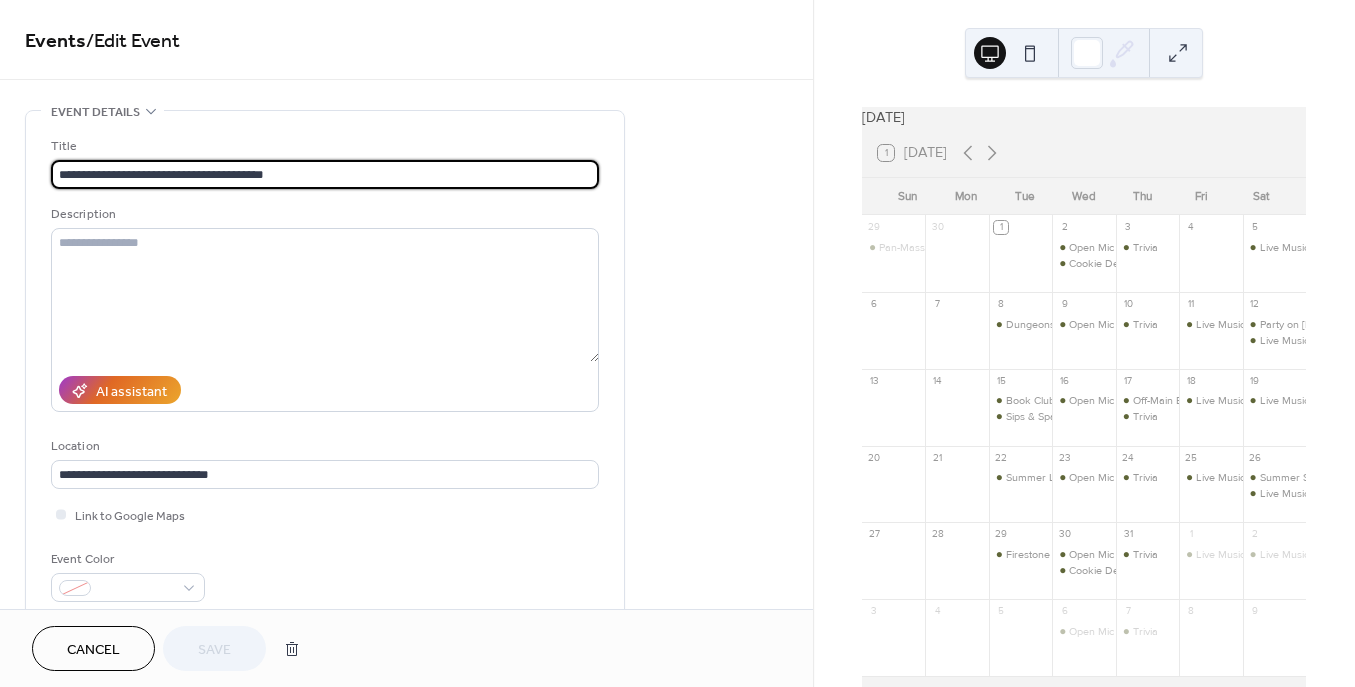 click on "Cancel" at bounding box center [93, 650] 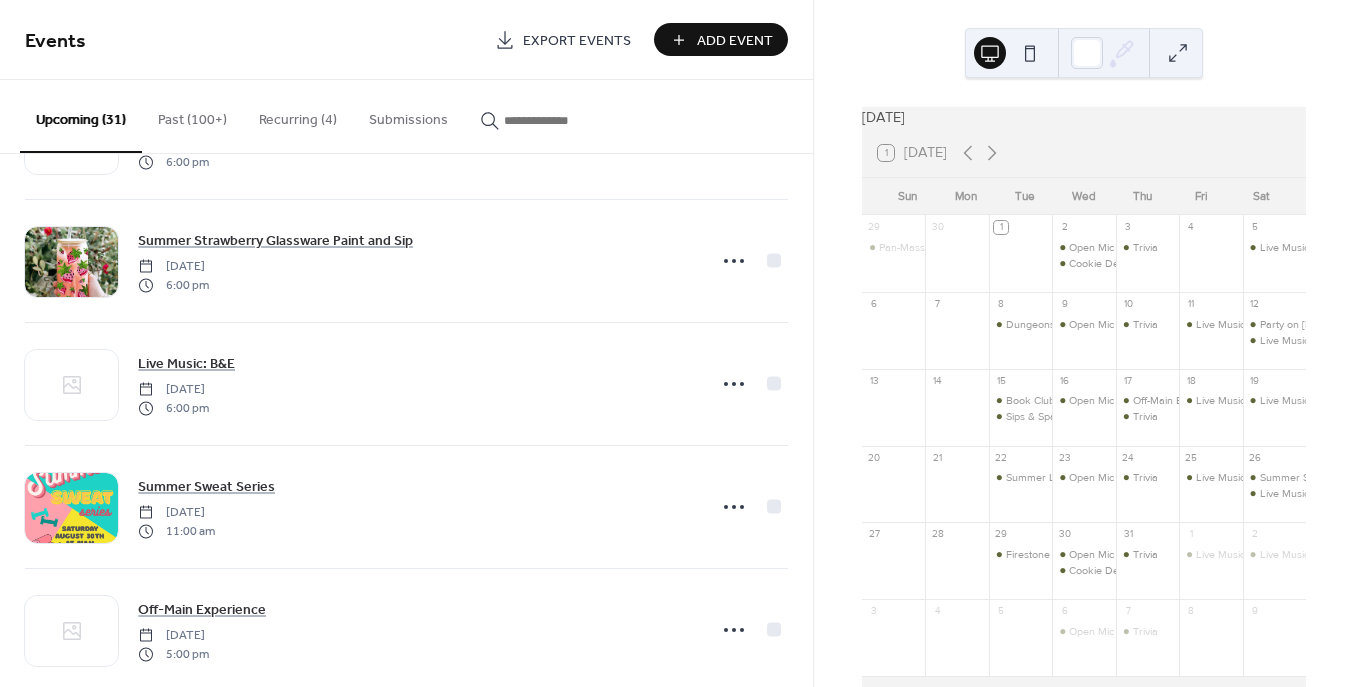scroll, scrollTop: 3208, scrollLeft: 0, axis: vertical 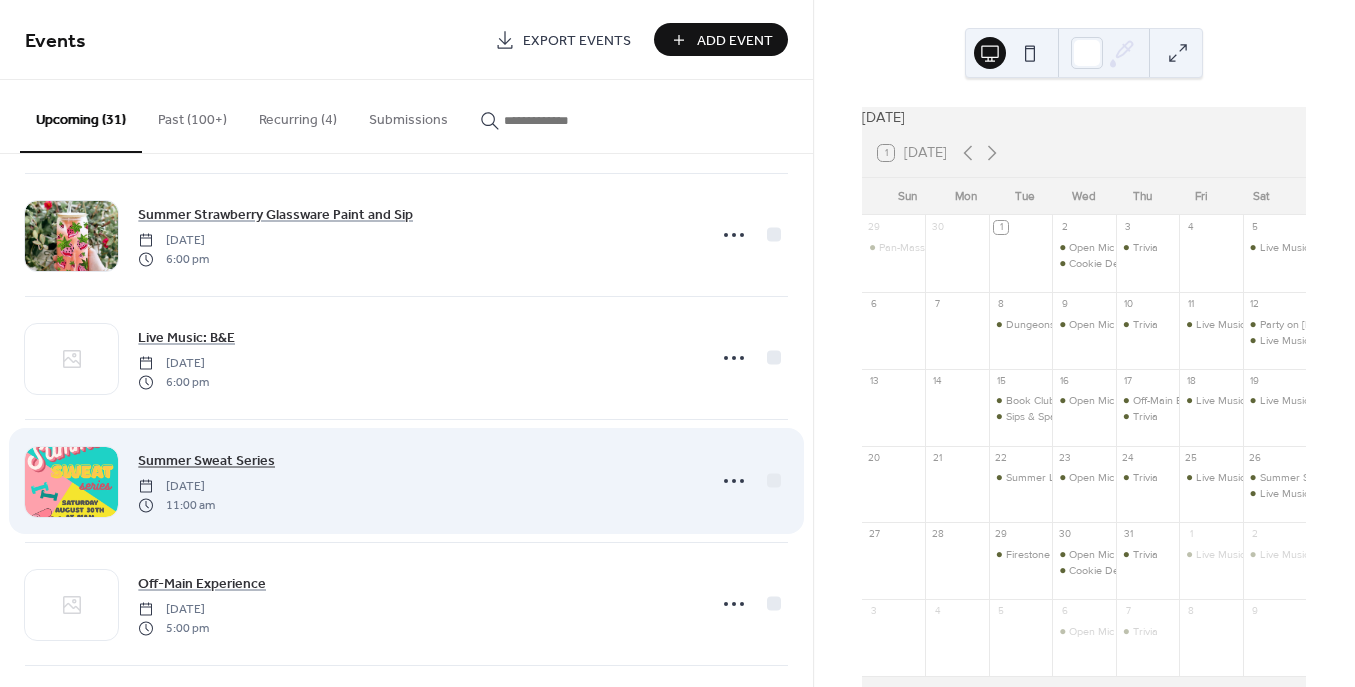 click on "Summer Sweat Series" at bounding box center (206, 461) 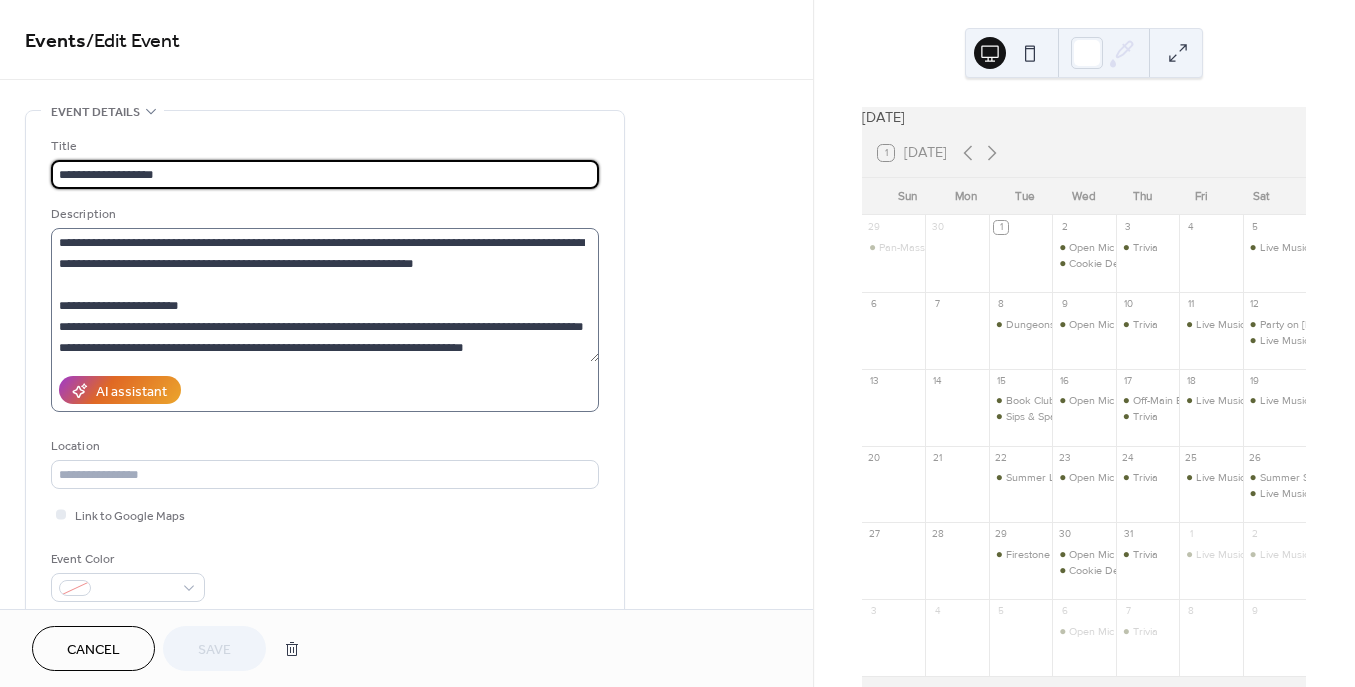 scroll, scrollTop: 42, scrollLeft: 0, axis: vertical 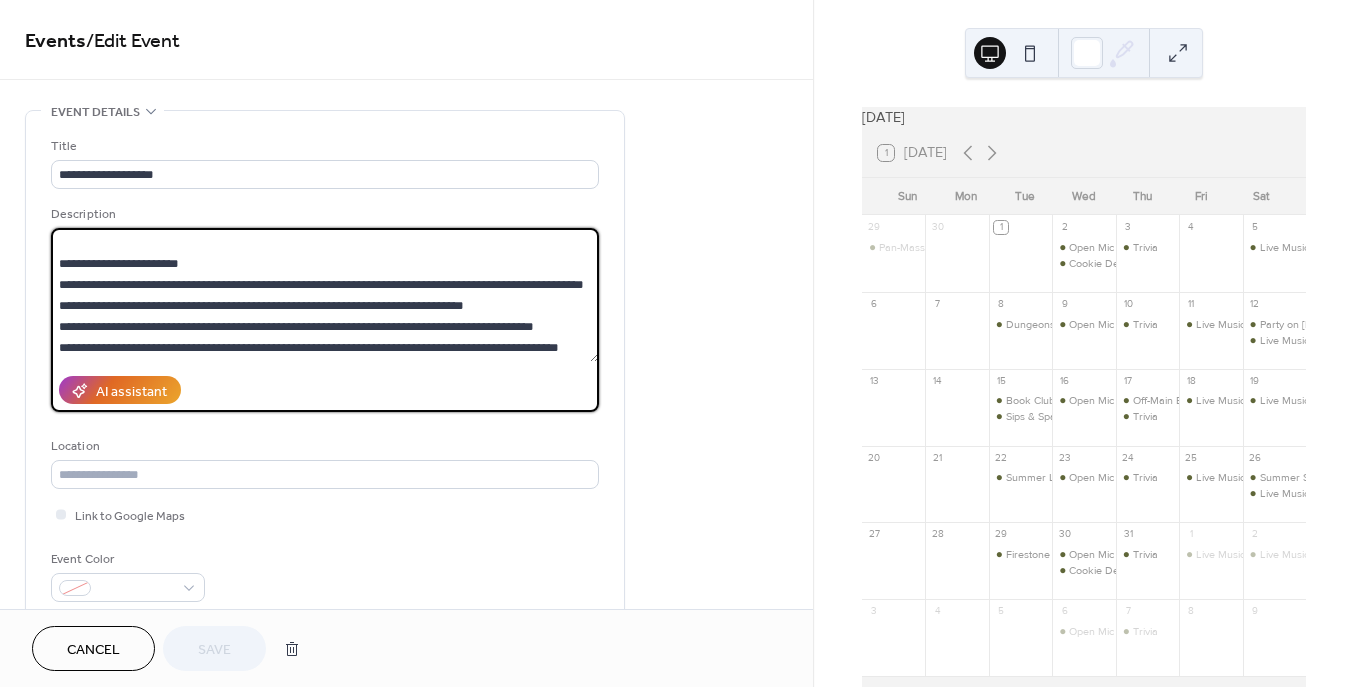 drag, startPoint x: 207, startPoint y: 326, endPoint x: 135, endPoint y: 325, distance: 72.00694 